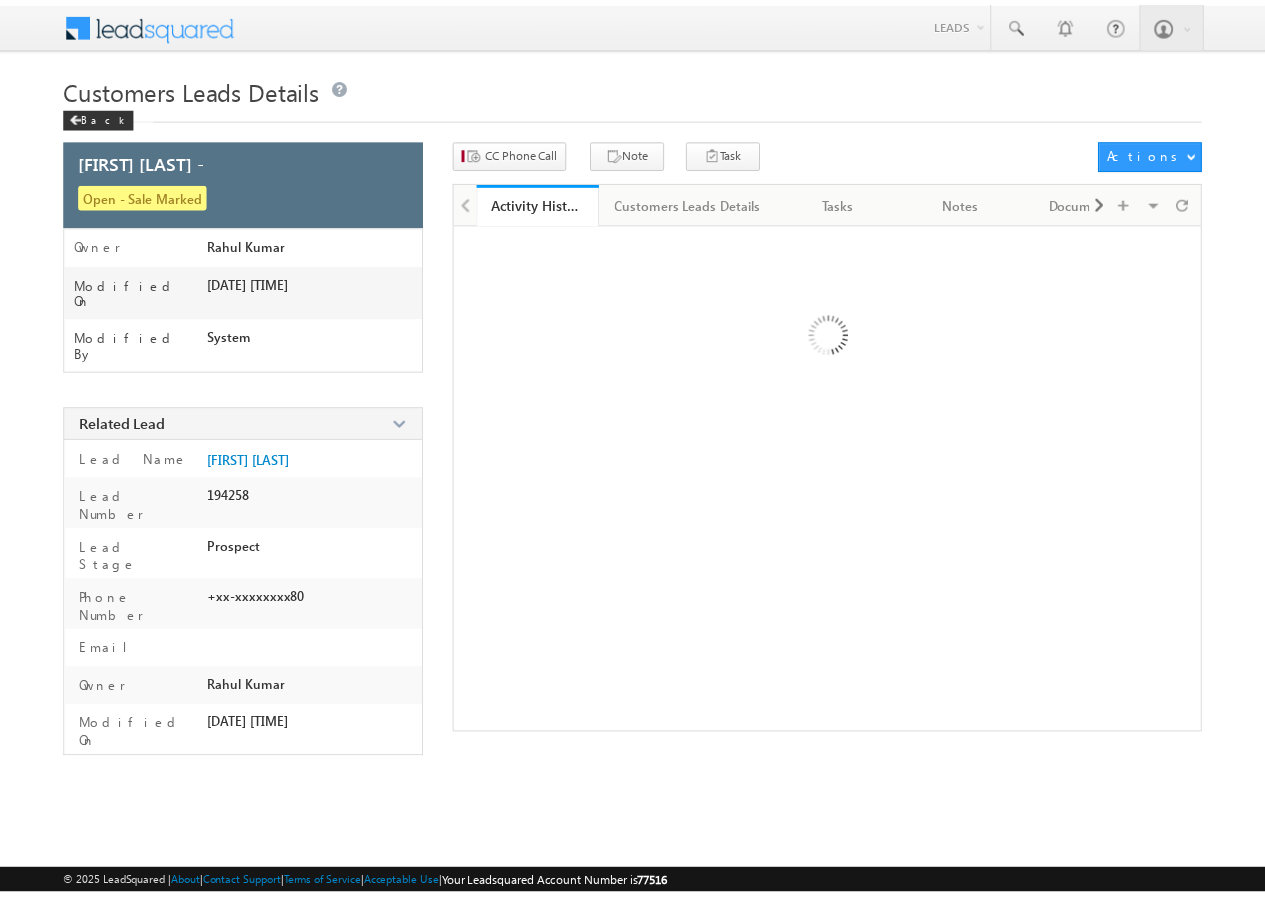 scroll, scrollTop: 0, scrollLeft: 0, axis: both 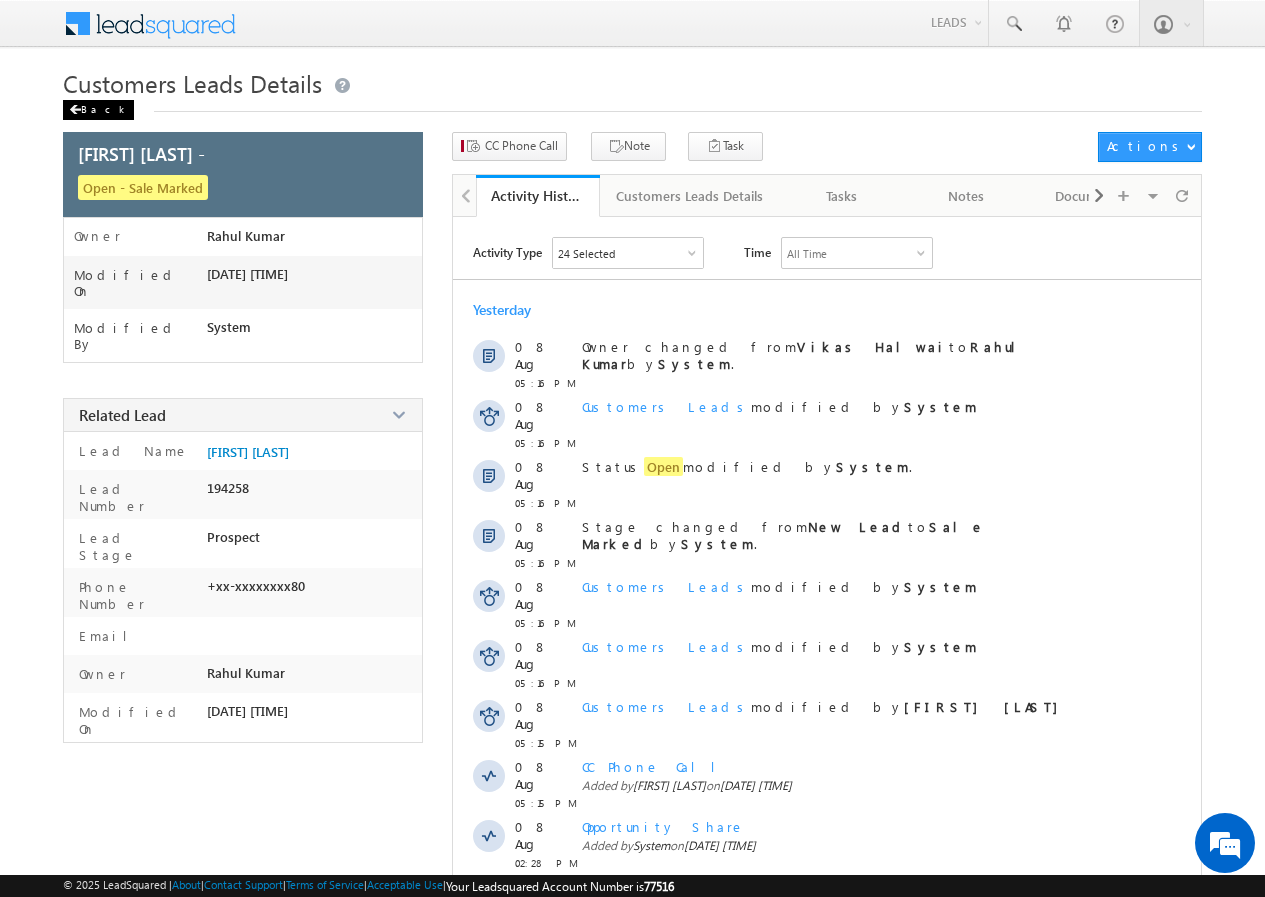 click on "Back" at bounding box center [98, 110] 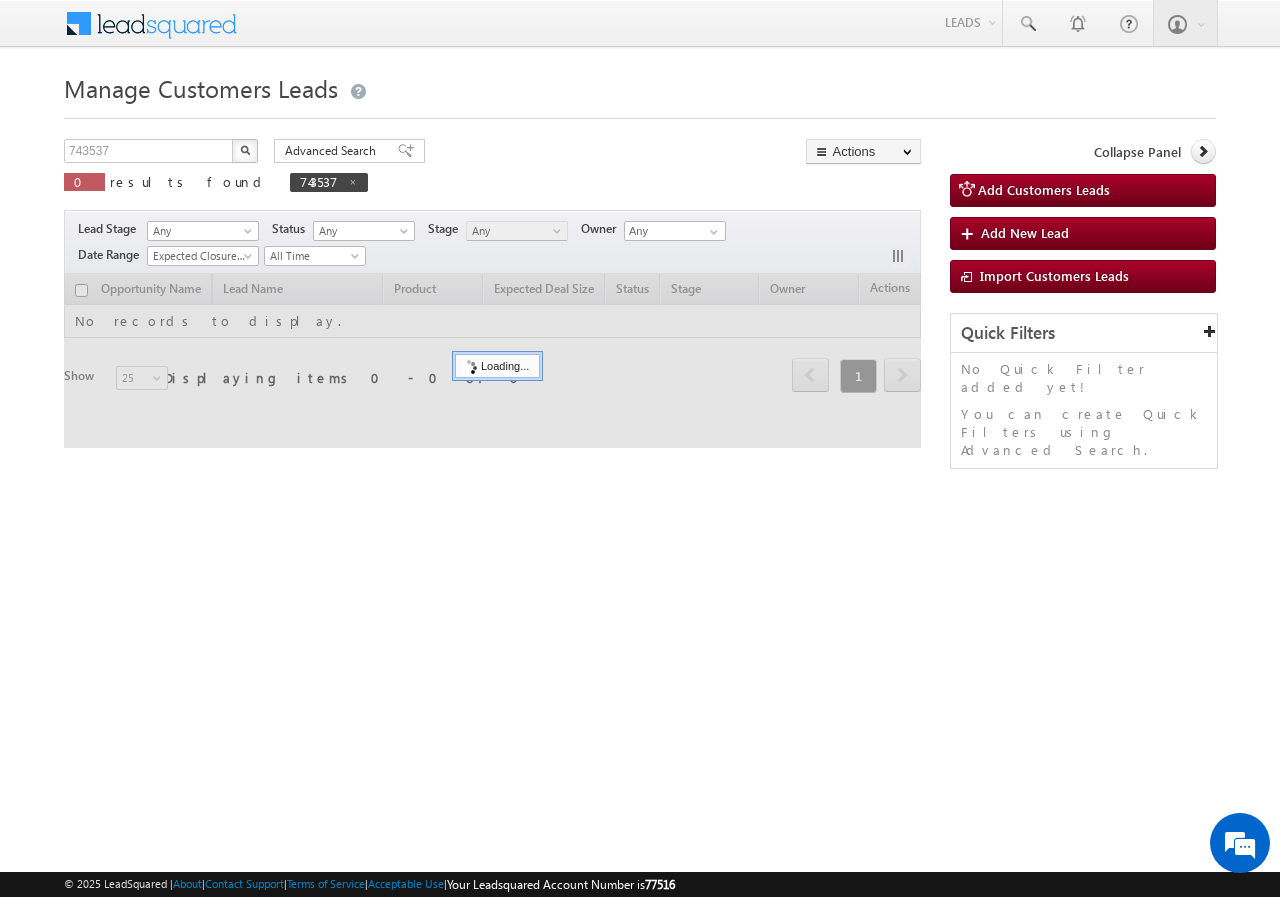 scroll, scrollTop: 0, scrollLeft: 0, axis: both 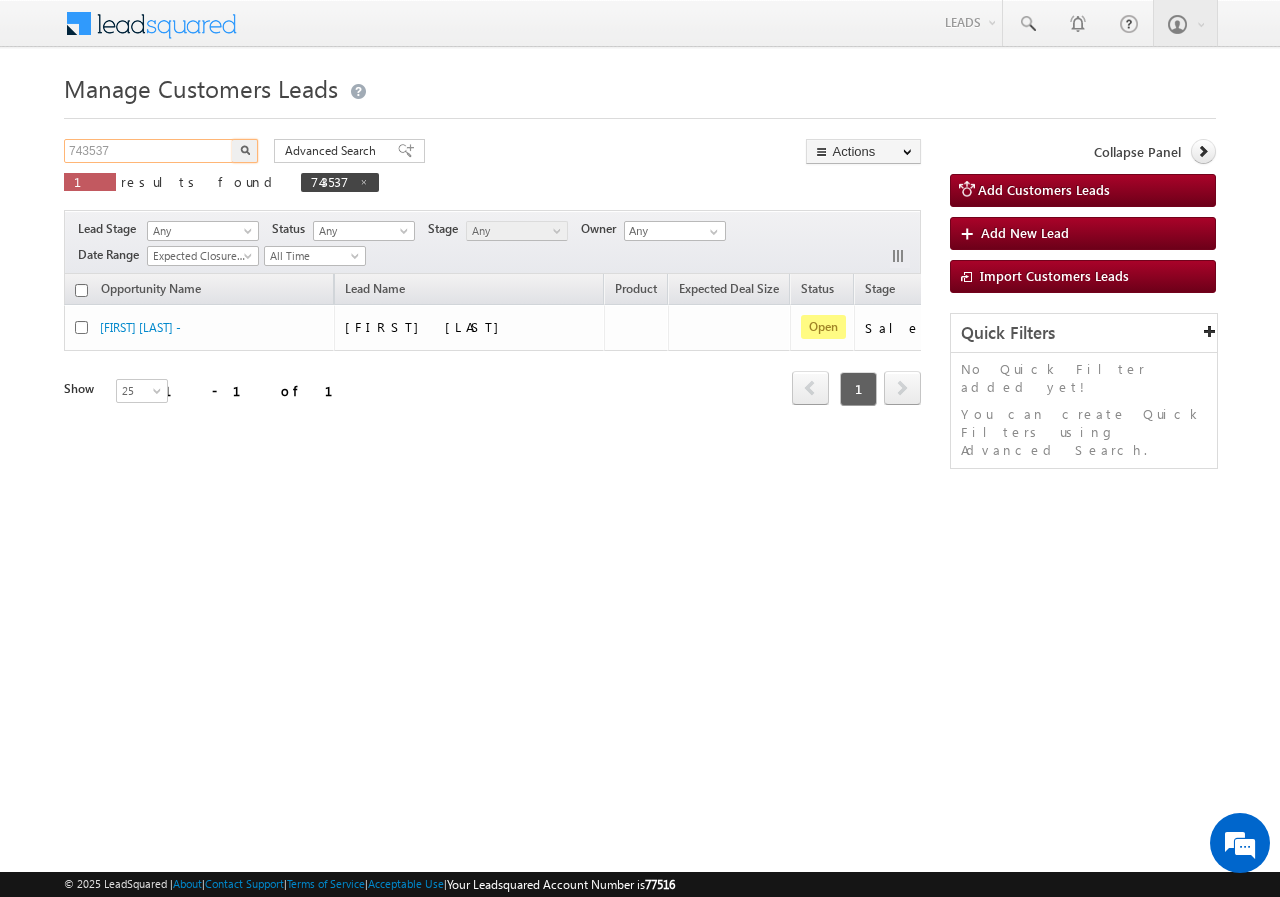 click on "743537" at bounding box center (149, 151) 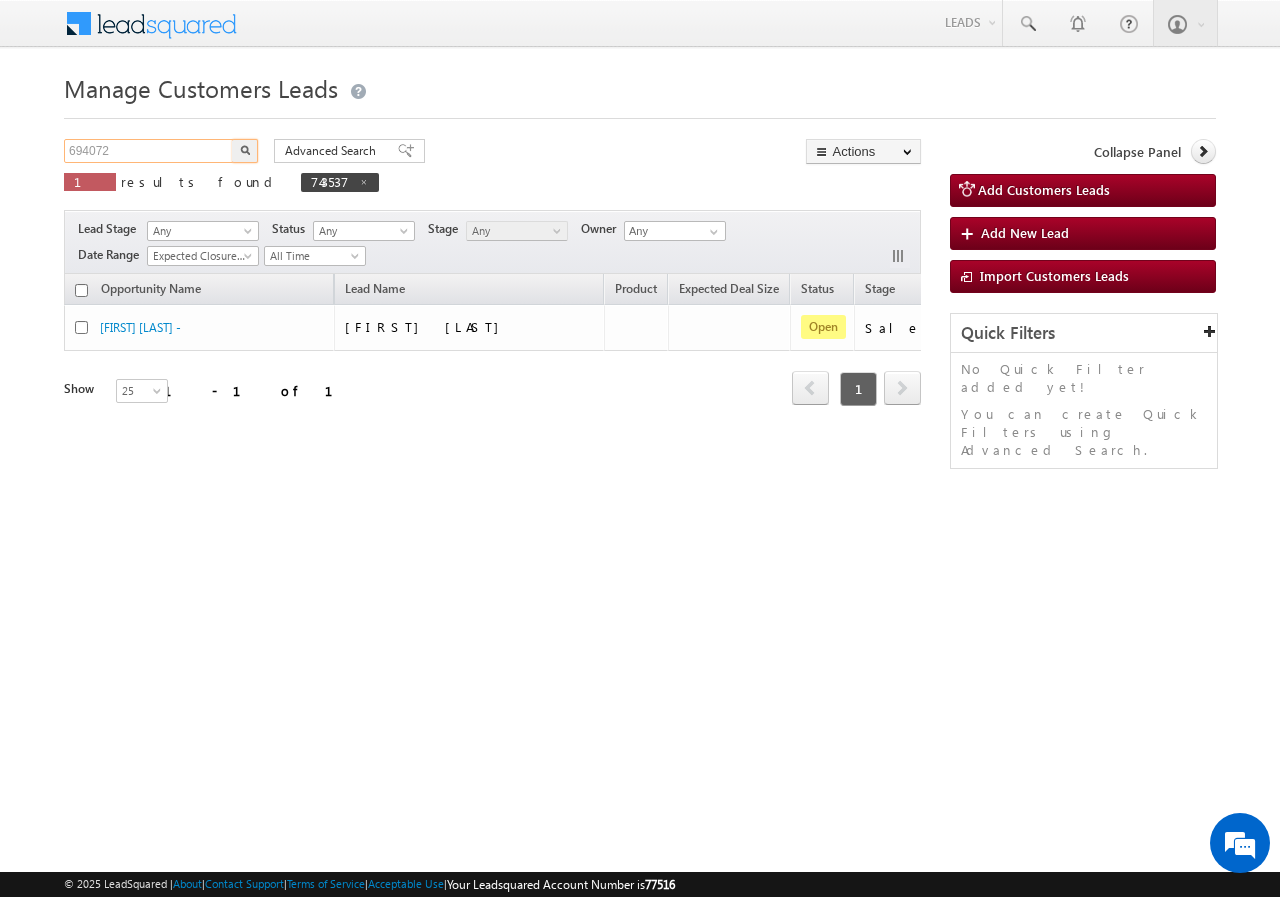 type on "[NUMBER]" 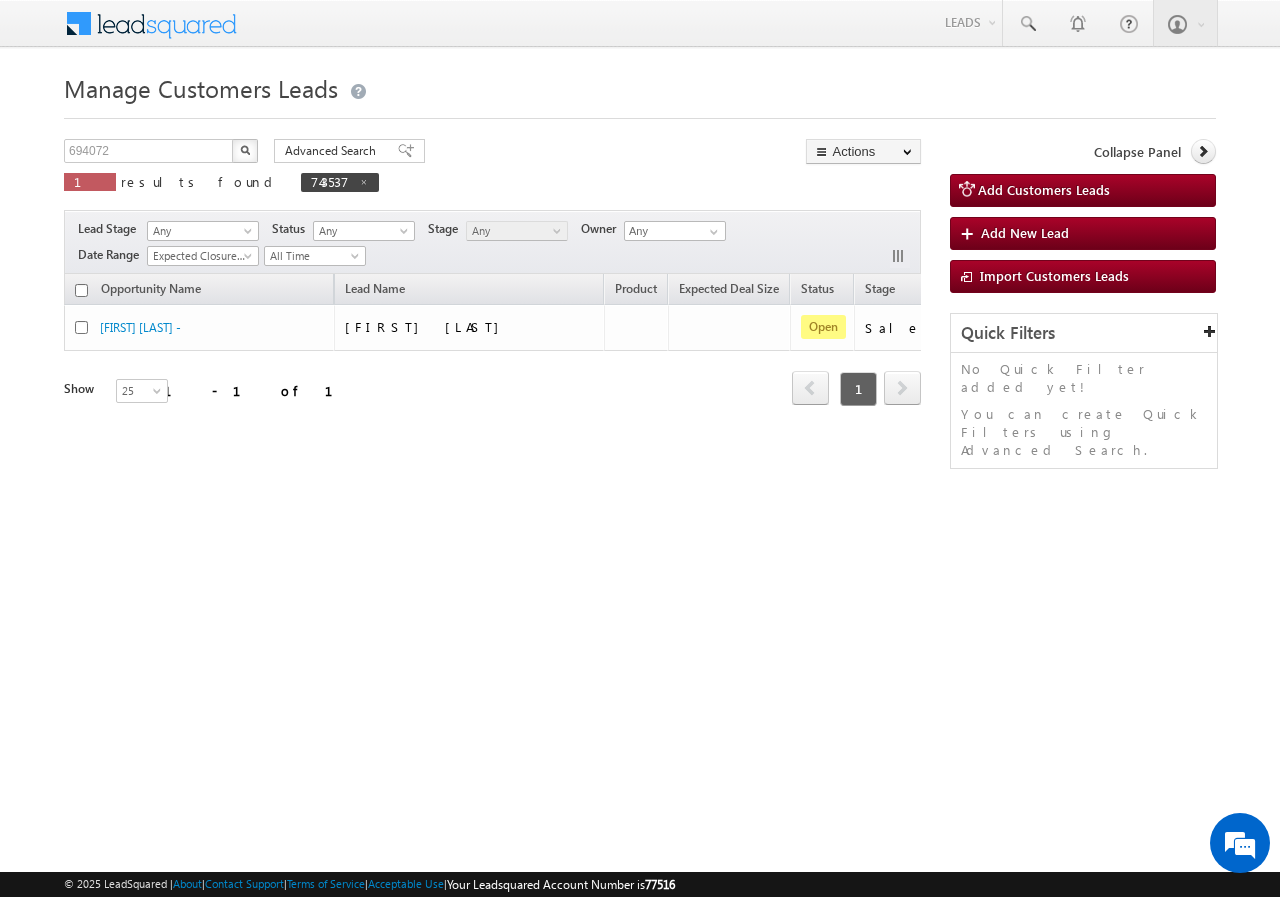 click at bounding box center [245, 151] 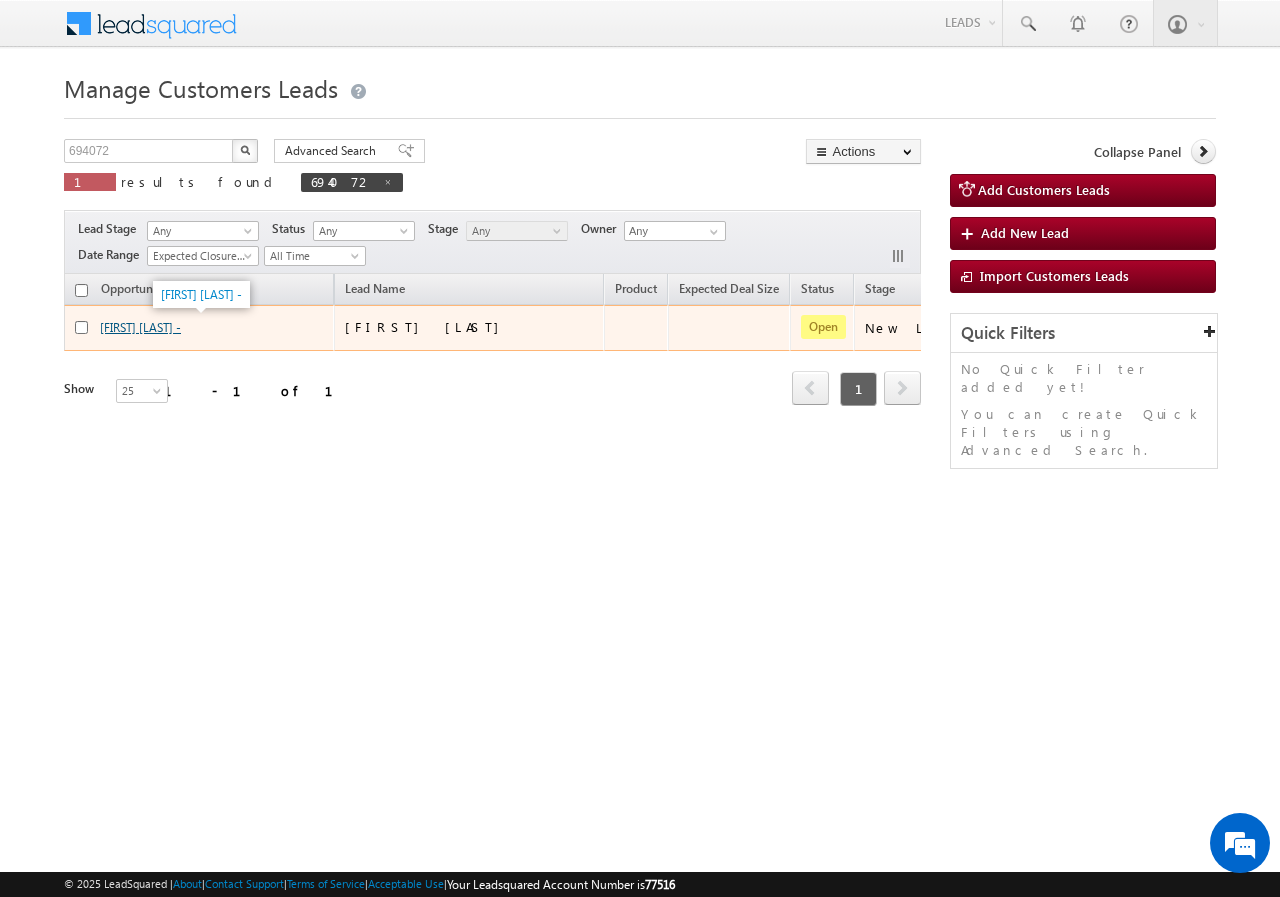 click on "[FIRST] [LAST]  -" at bounding box center (140, 327) 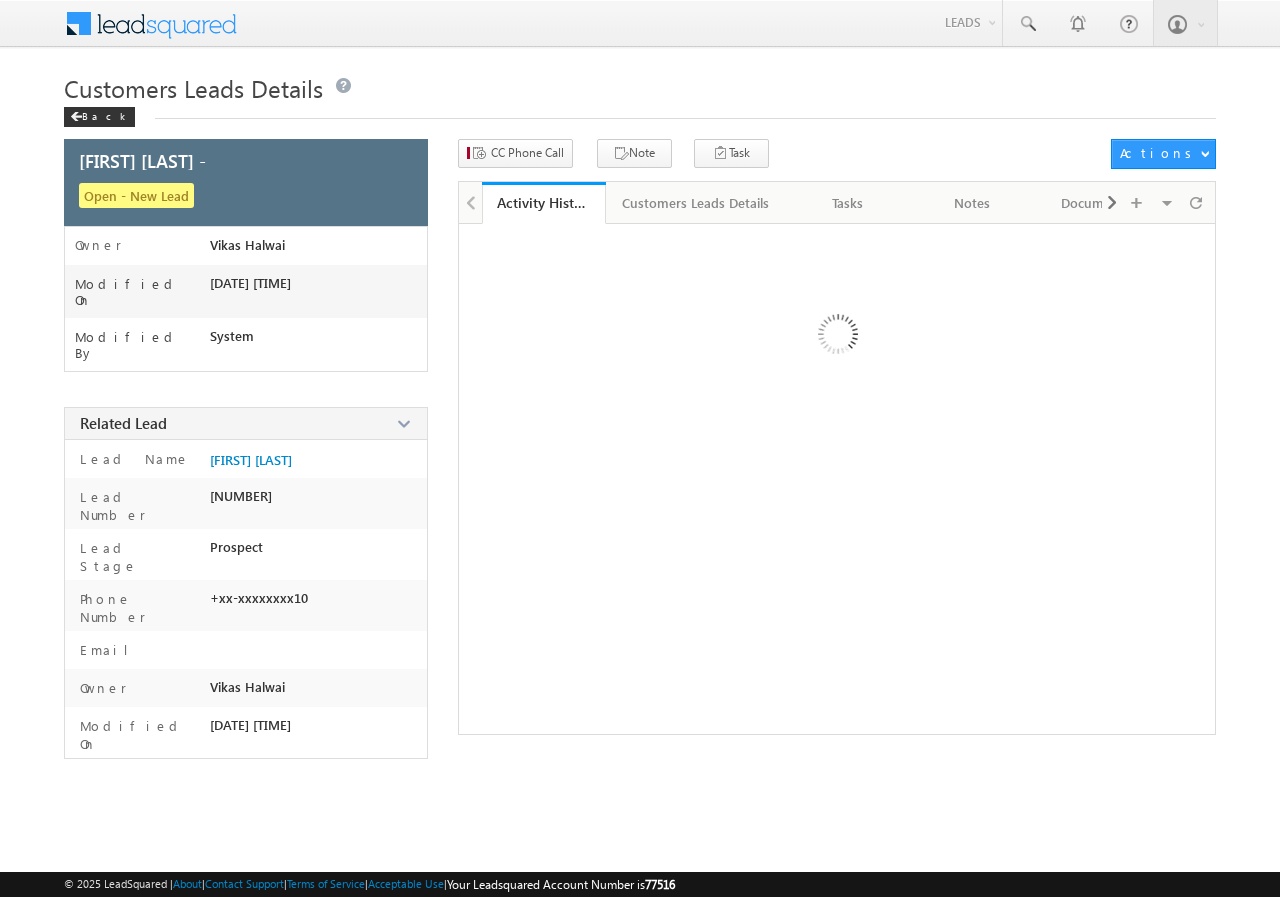 scroll, scrollTop: 0, scrollLeft: 0, axis: both 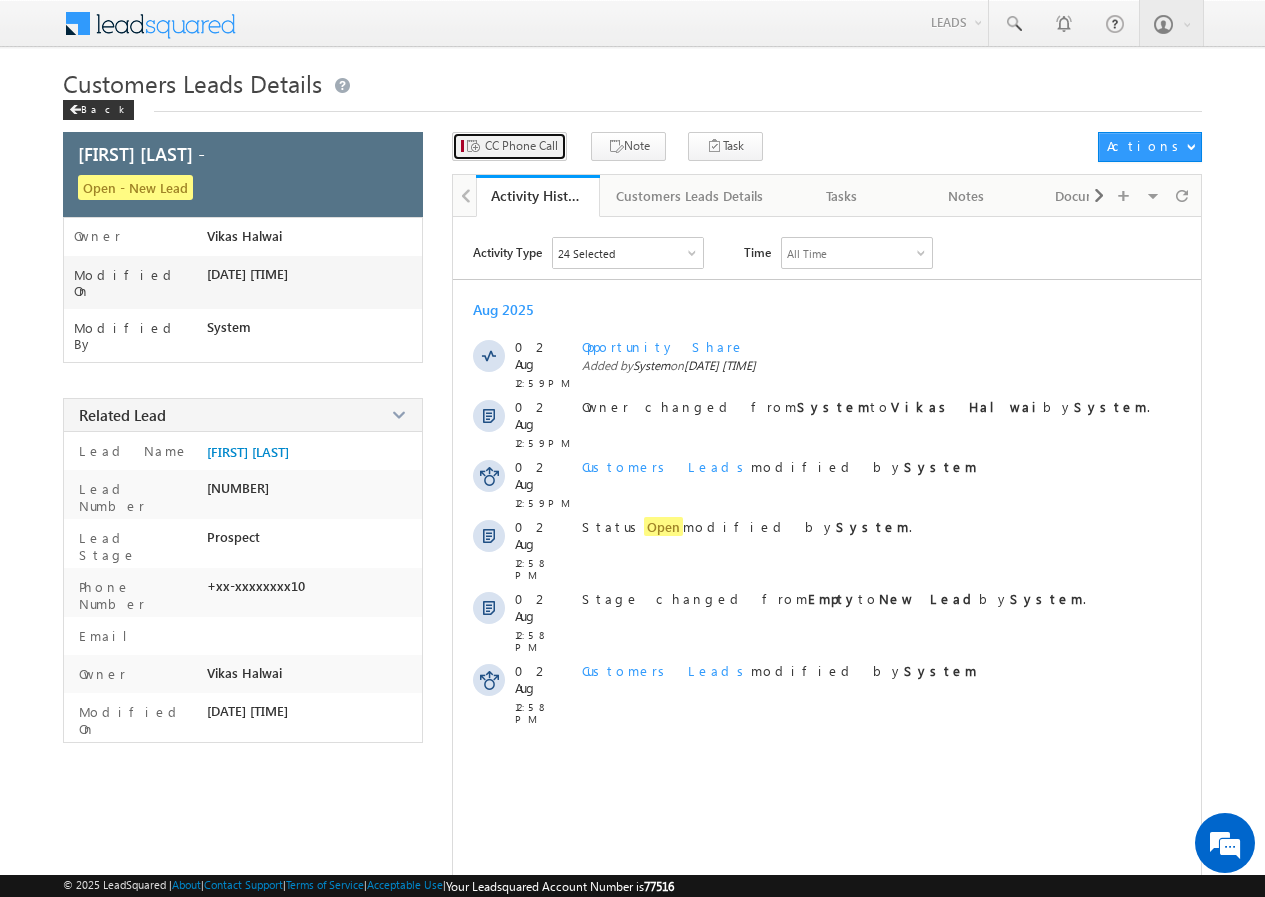click on "CC Phone Call" at bounding box center (521, 146) 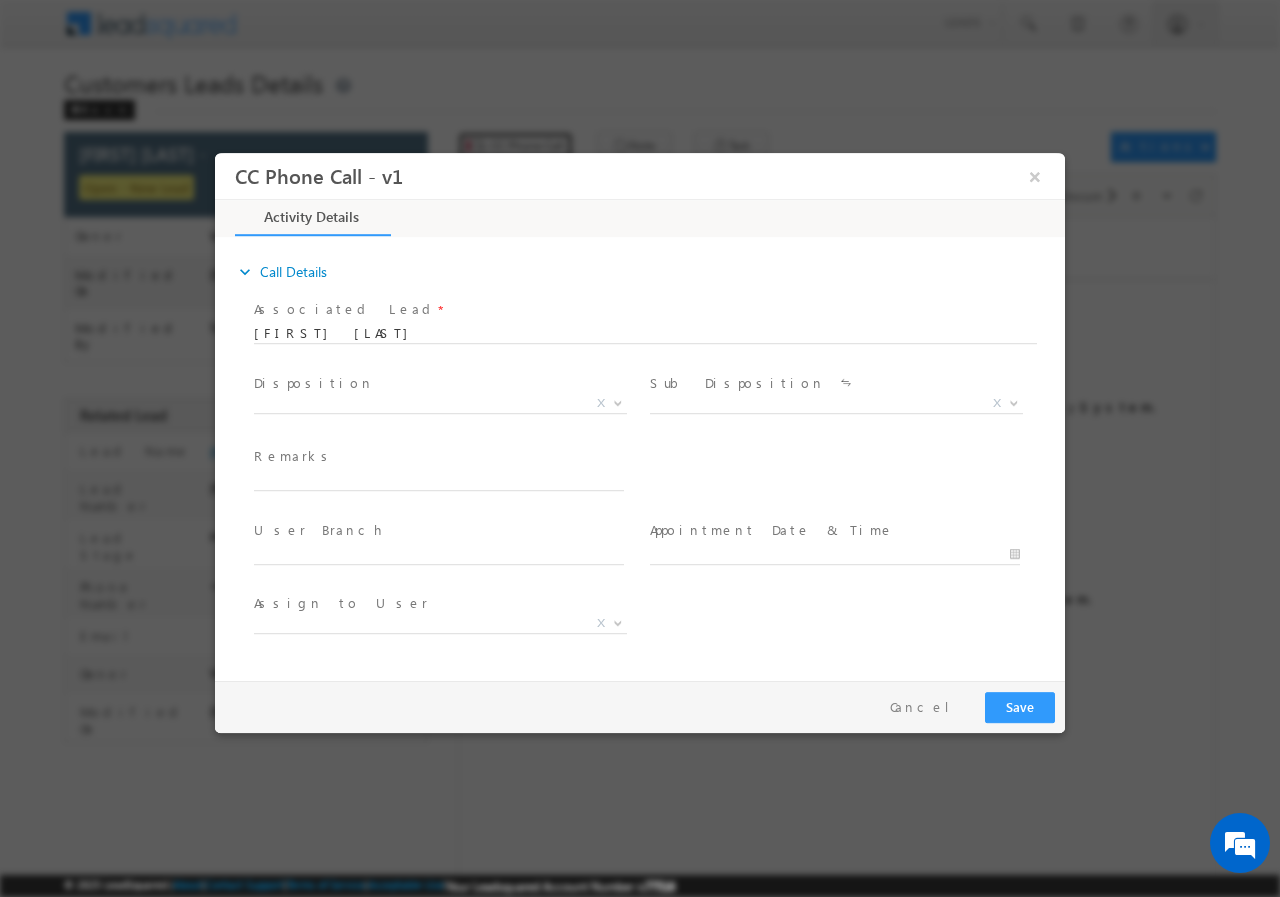 scroll, scrollTop: 0, scrollLeft: 0, axis: both 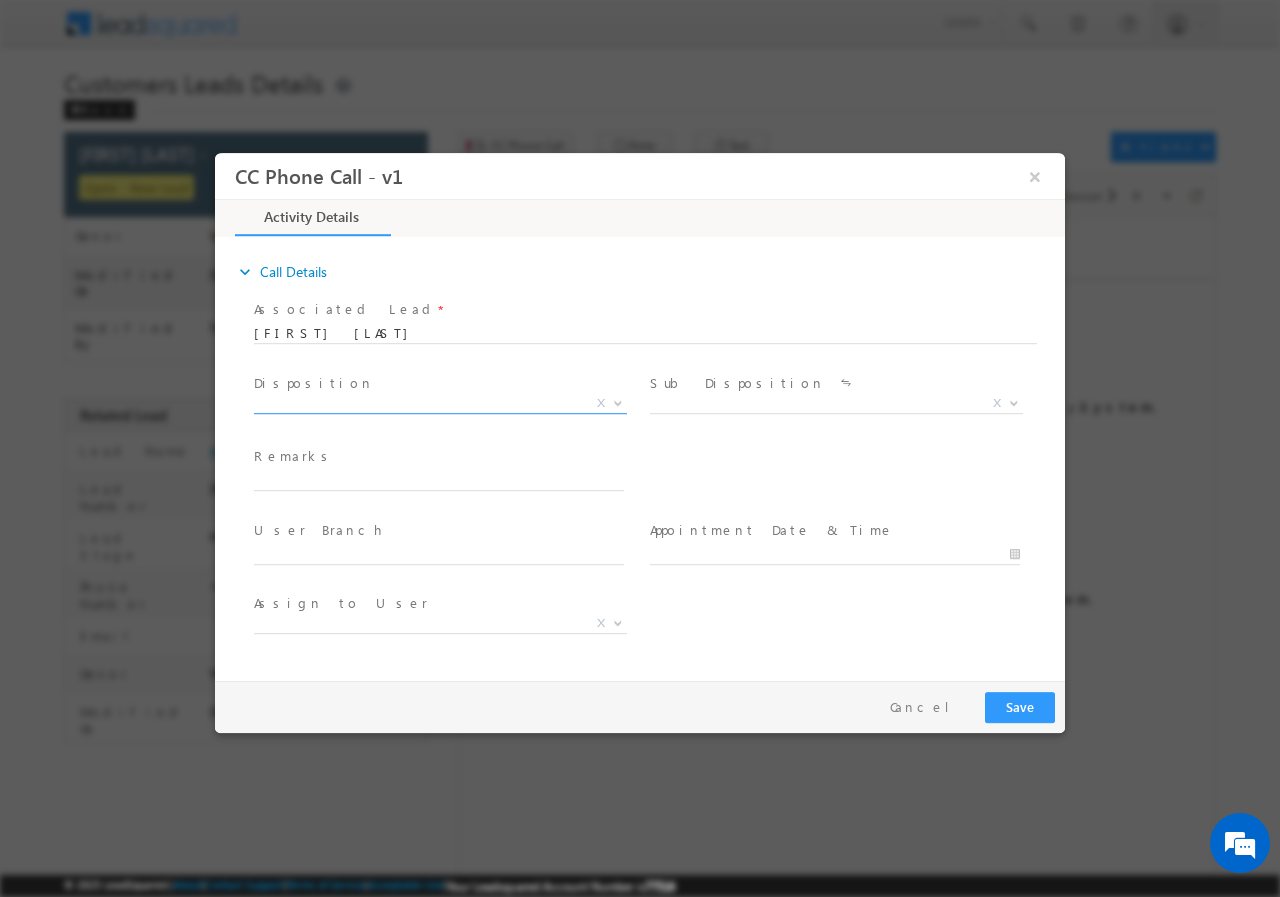 click on "X" at bounding box center (440, 403) 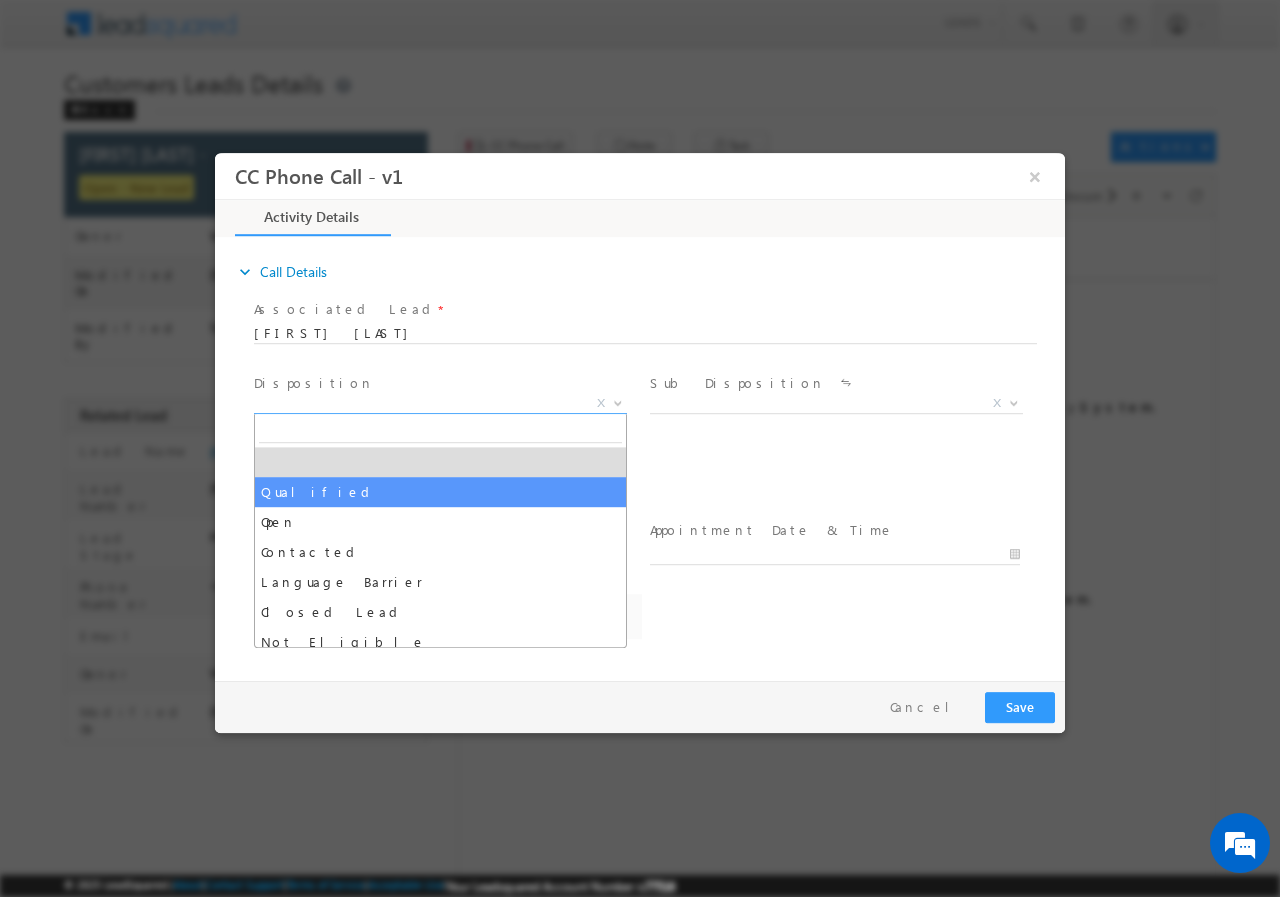 select on "[EMAIL]" 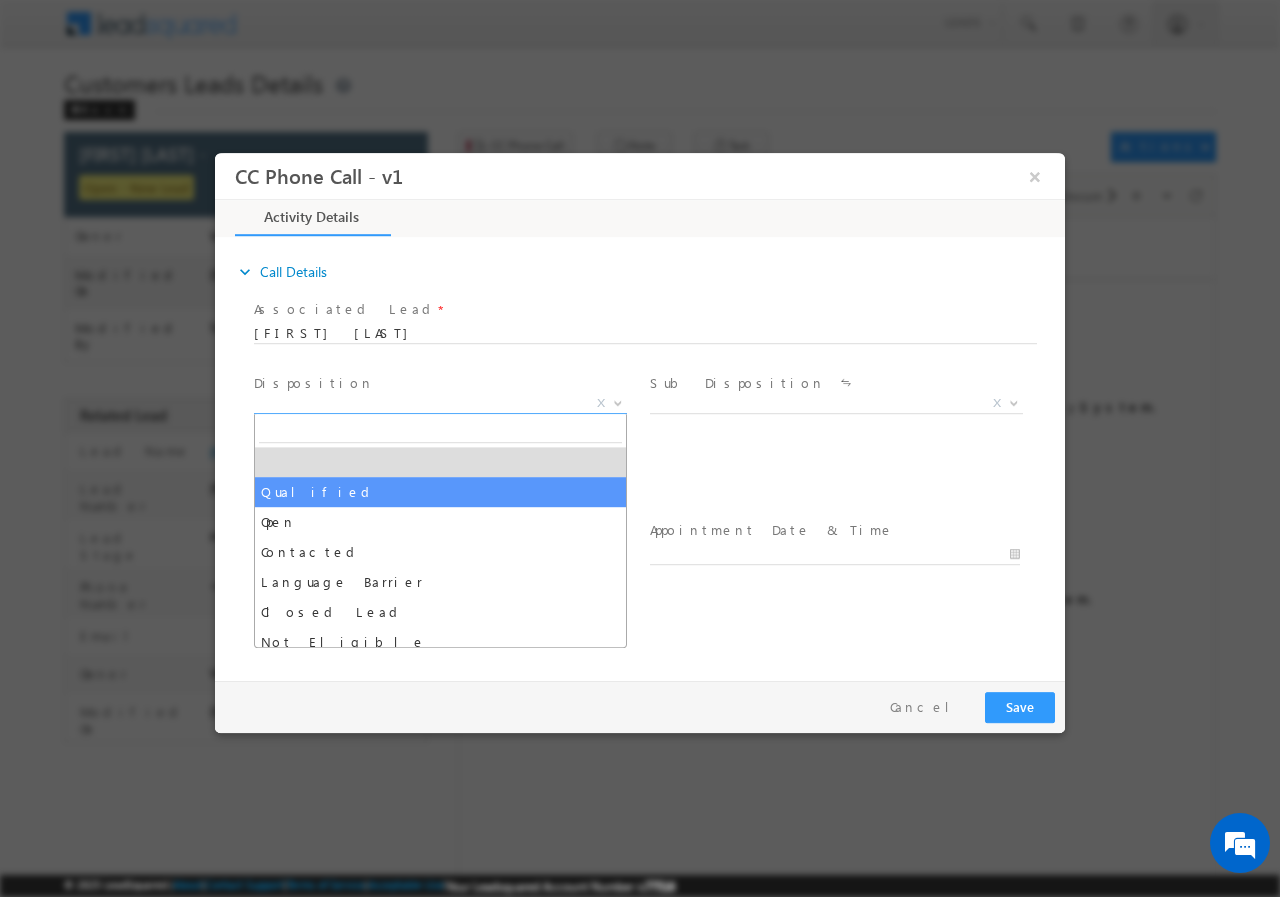 select on "Qualified" 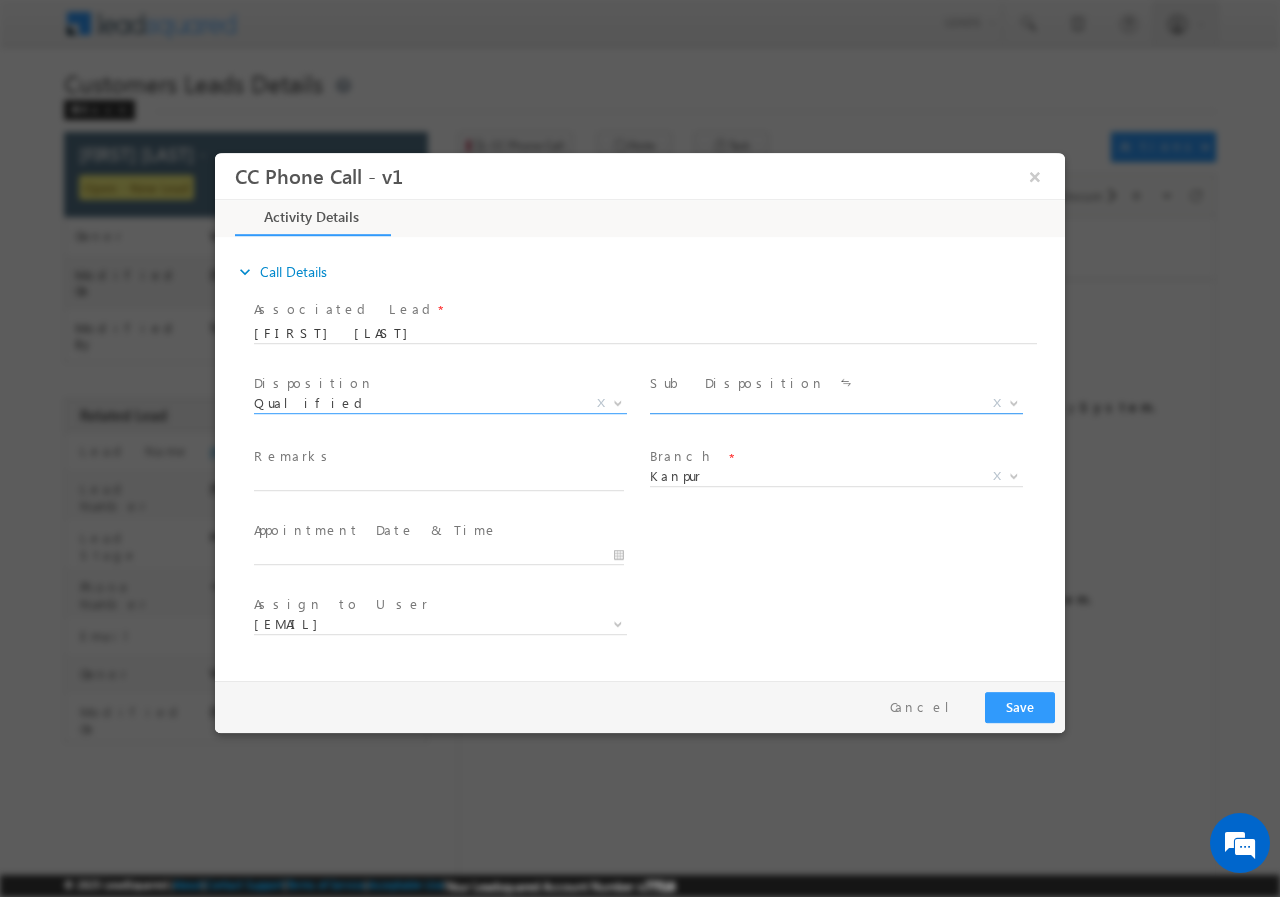 click on "X" at bounding box center [836, 403] 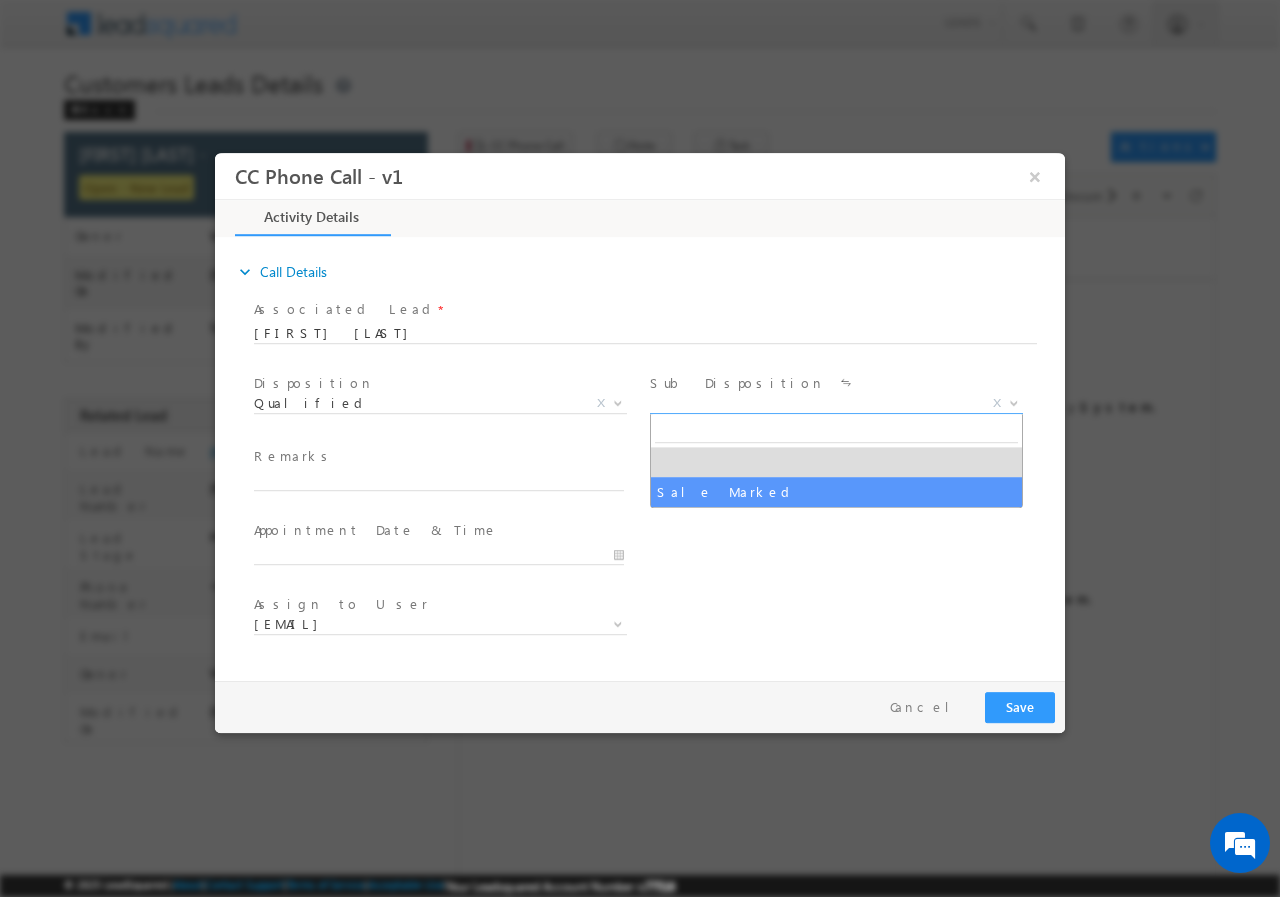 select on "Sale Marked" 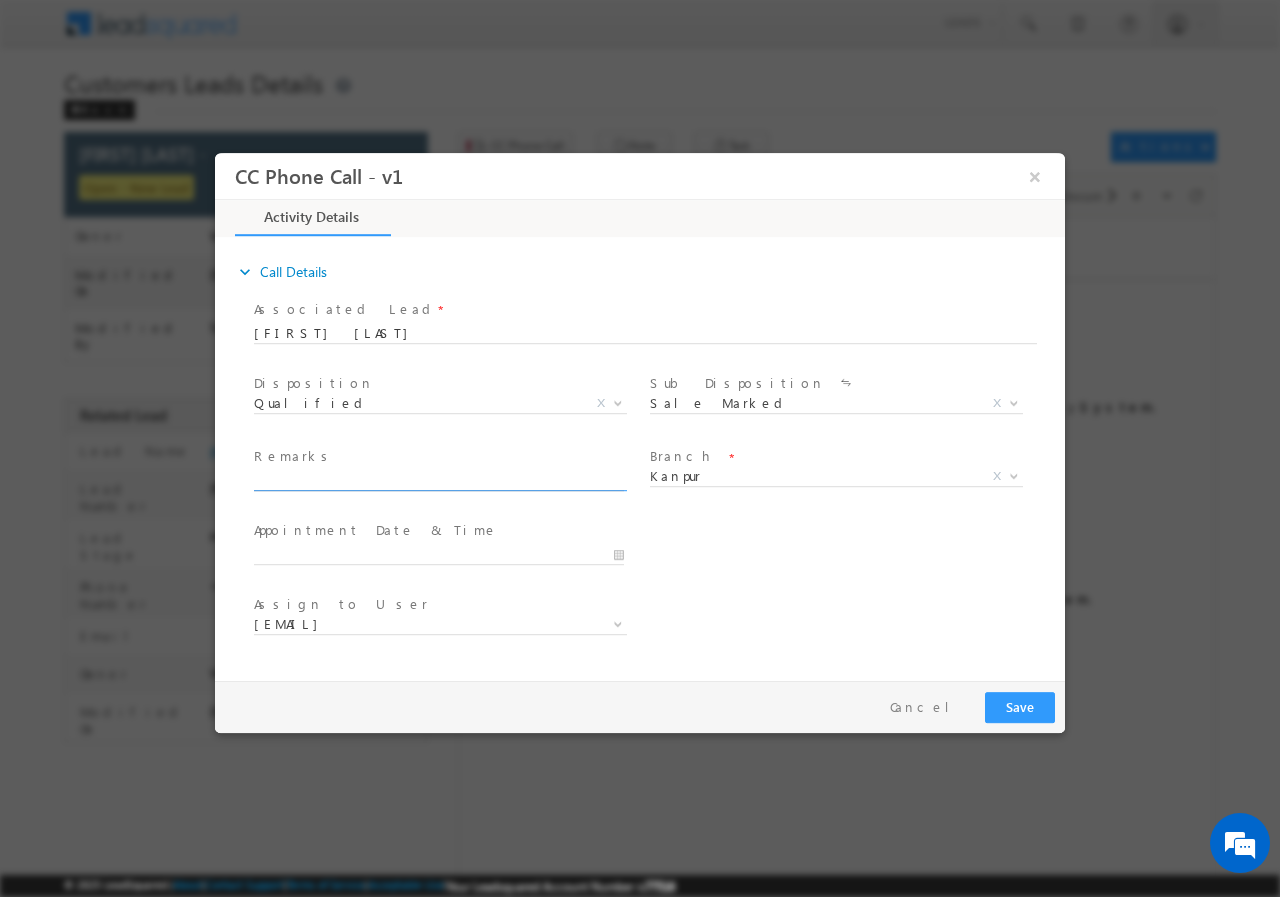 click at bounding box center [439, 480] 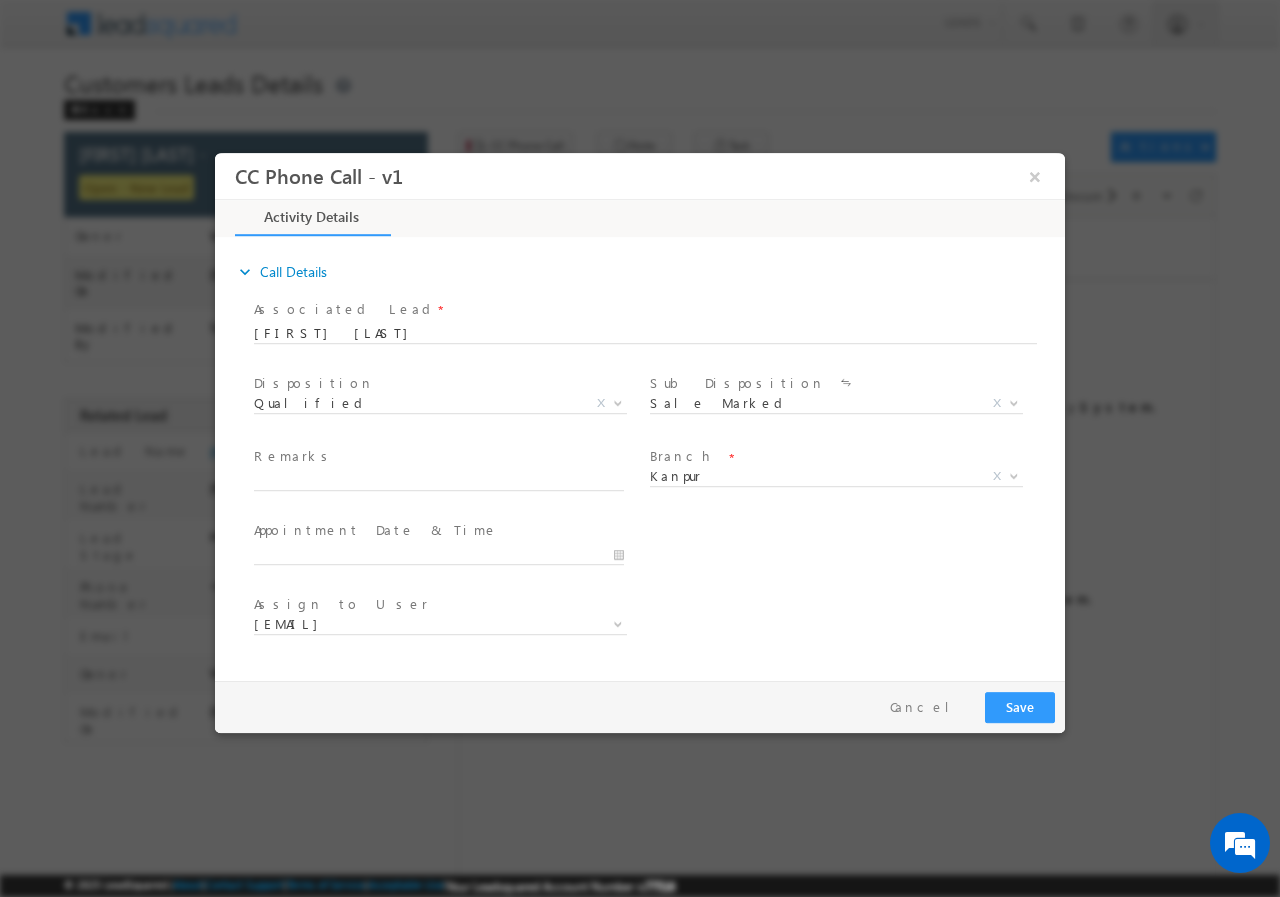 scroll, scrollTop: 0, scrollLeft: 0, axis: both 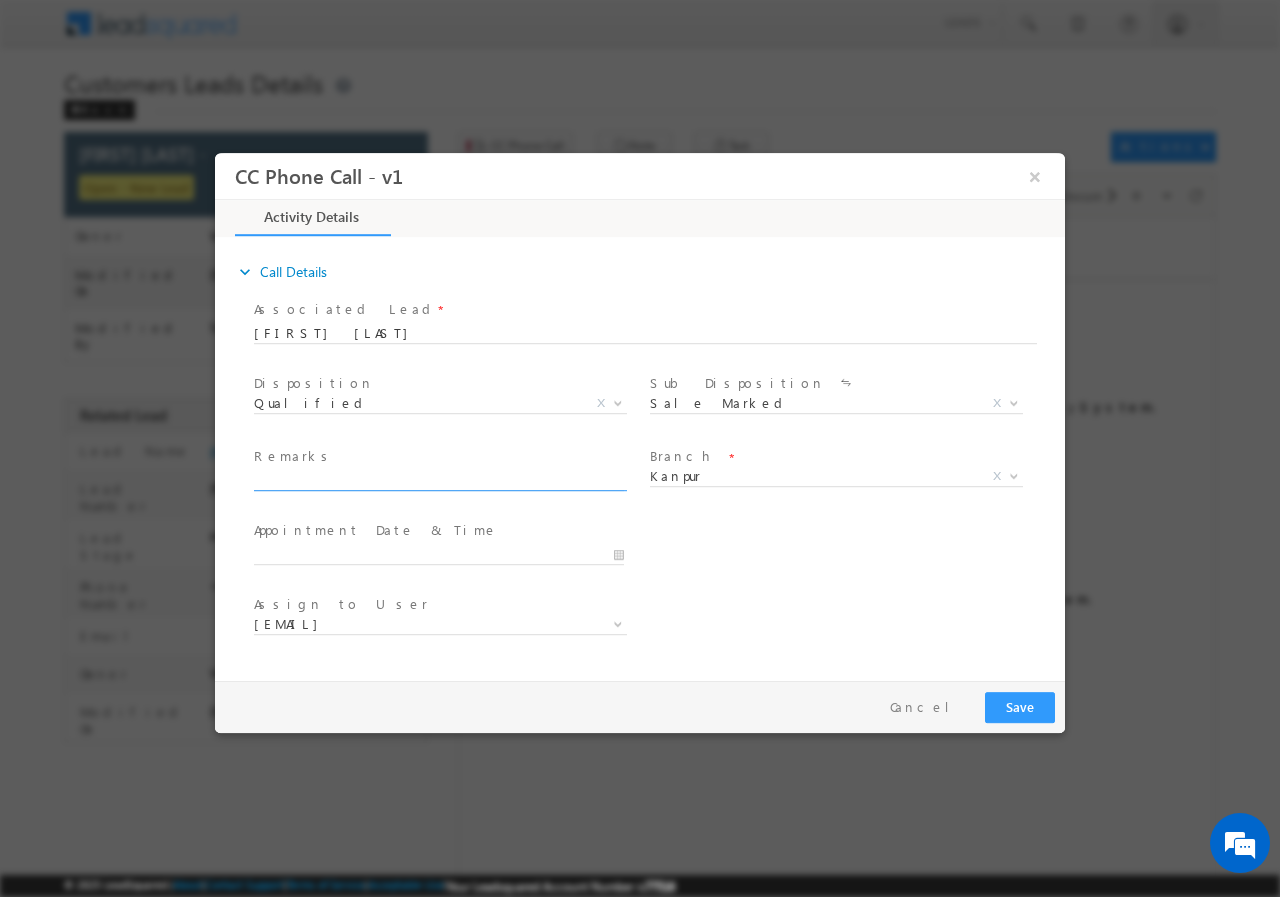 paste on "694072//VB_Know_More//Gaurav Yadav//9682451210//P+C// LOAN REQ-10L//SELF EMP-1L(ITR GST)AGE-27//CIBIL-750// 208021-Kanpur// Cx is ready to meet RM tomorrow 12 pm" 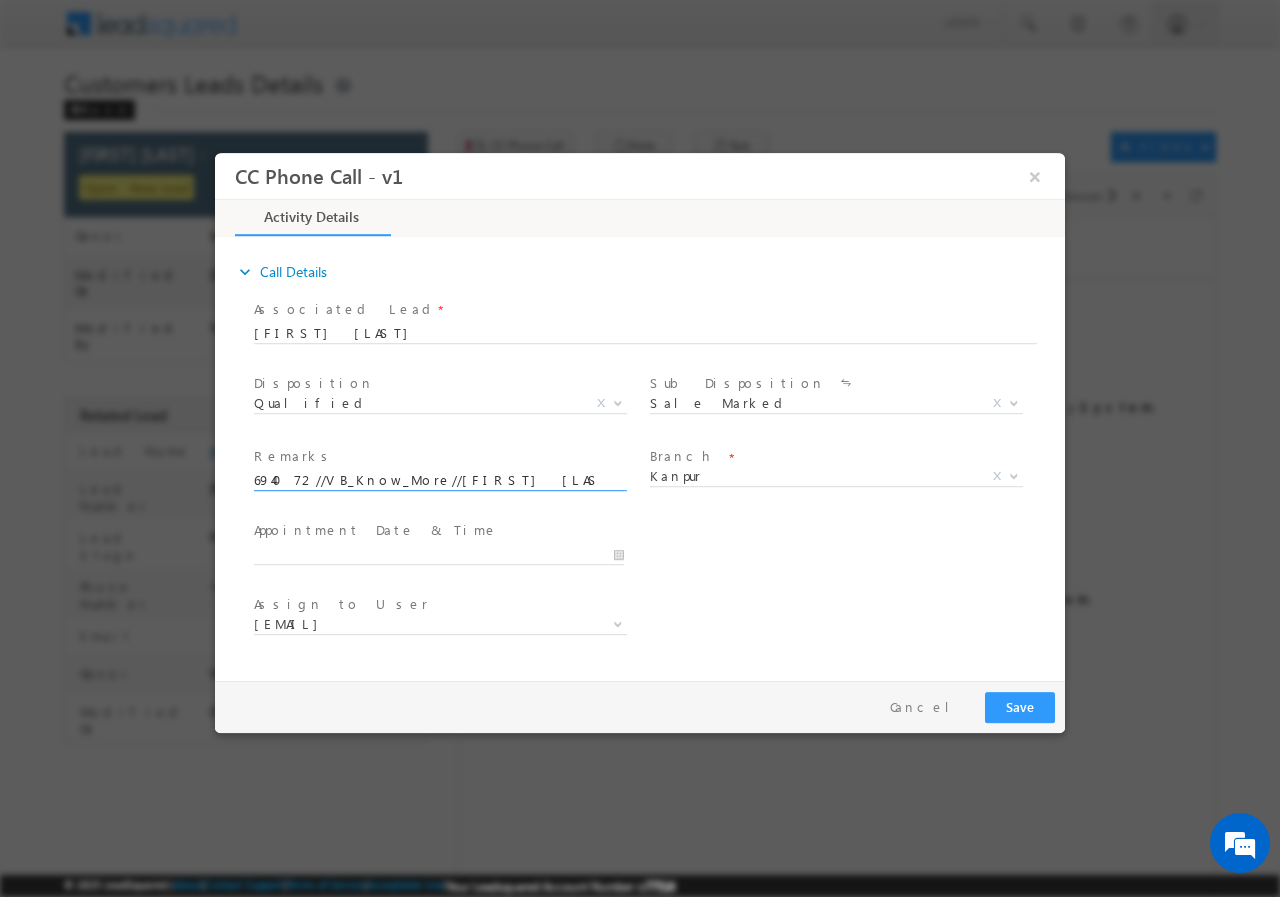 scroll, scrollTop: 0, scrollLeft: 689, axis: horizontal 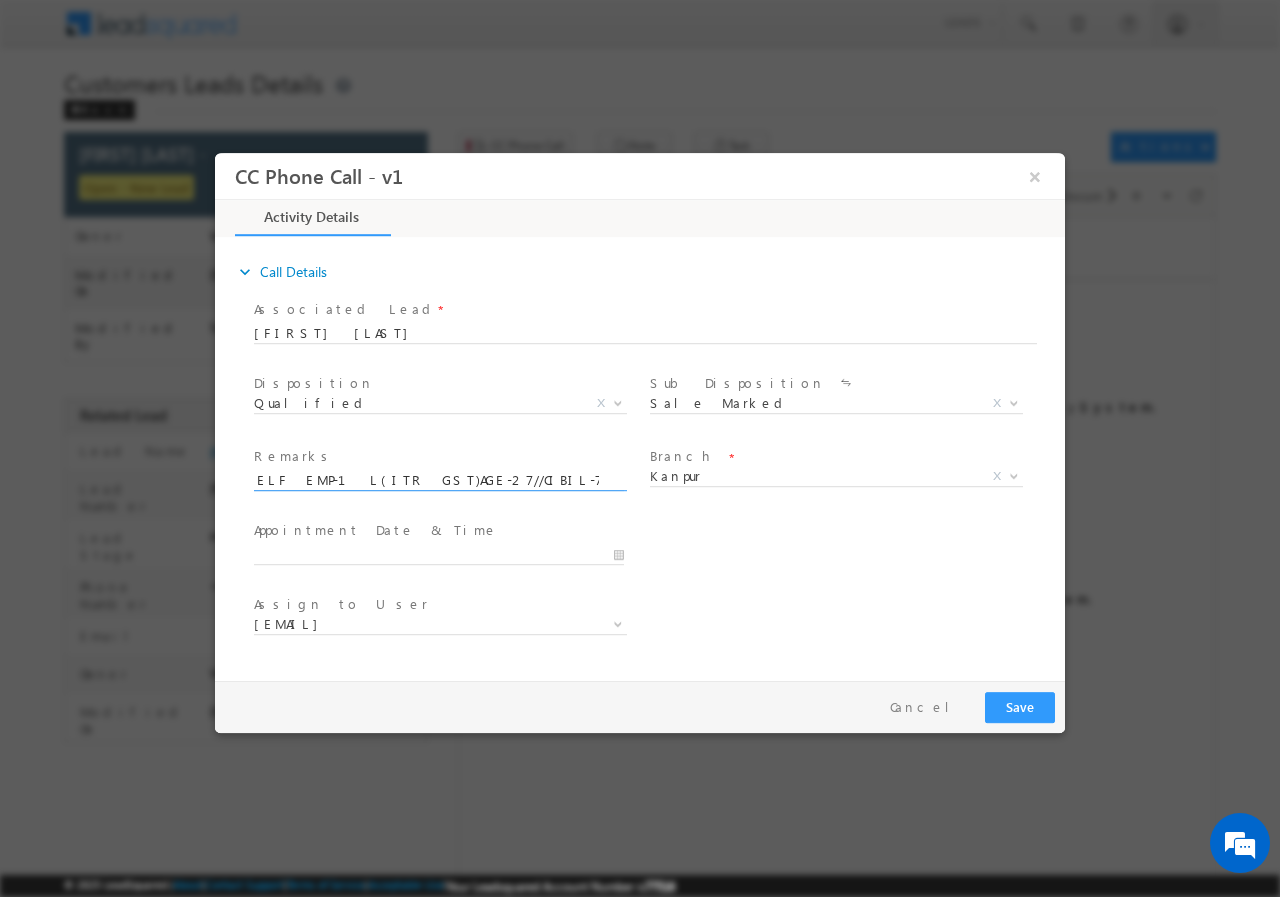 type on "694072//VB_Know_More//Gaurav Yadav//9682451210//P+C// LOAN REQ-10L//SELF EMP-1L(ITR GST)AGE-27//CIBIL-750// 208021-Kanpur// Cx is ready to meet RM tomorrow 12 pm" 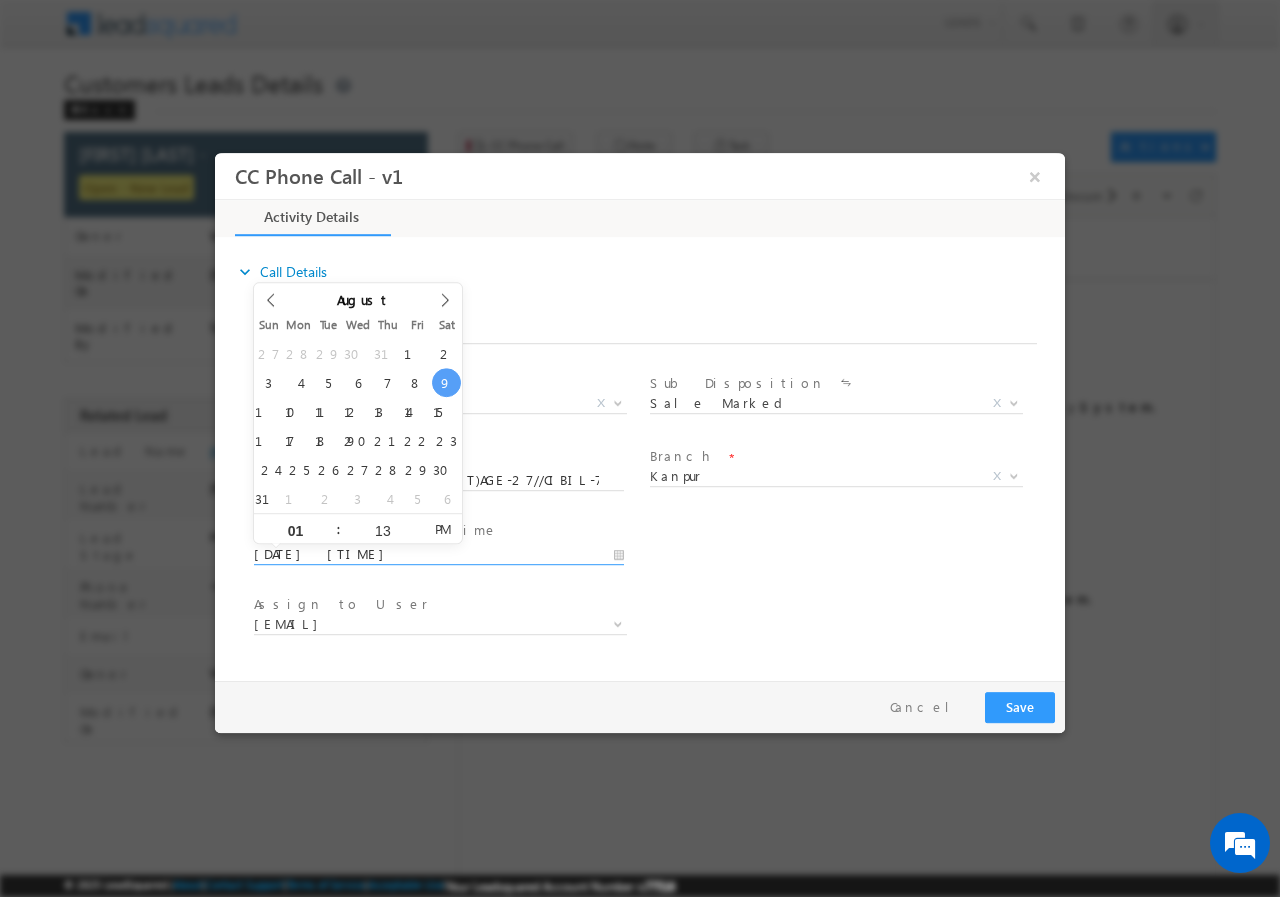 click on "08/09/2025 1:13 PM" at bounding box center [439, 554] 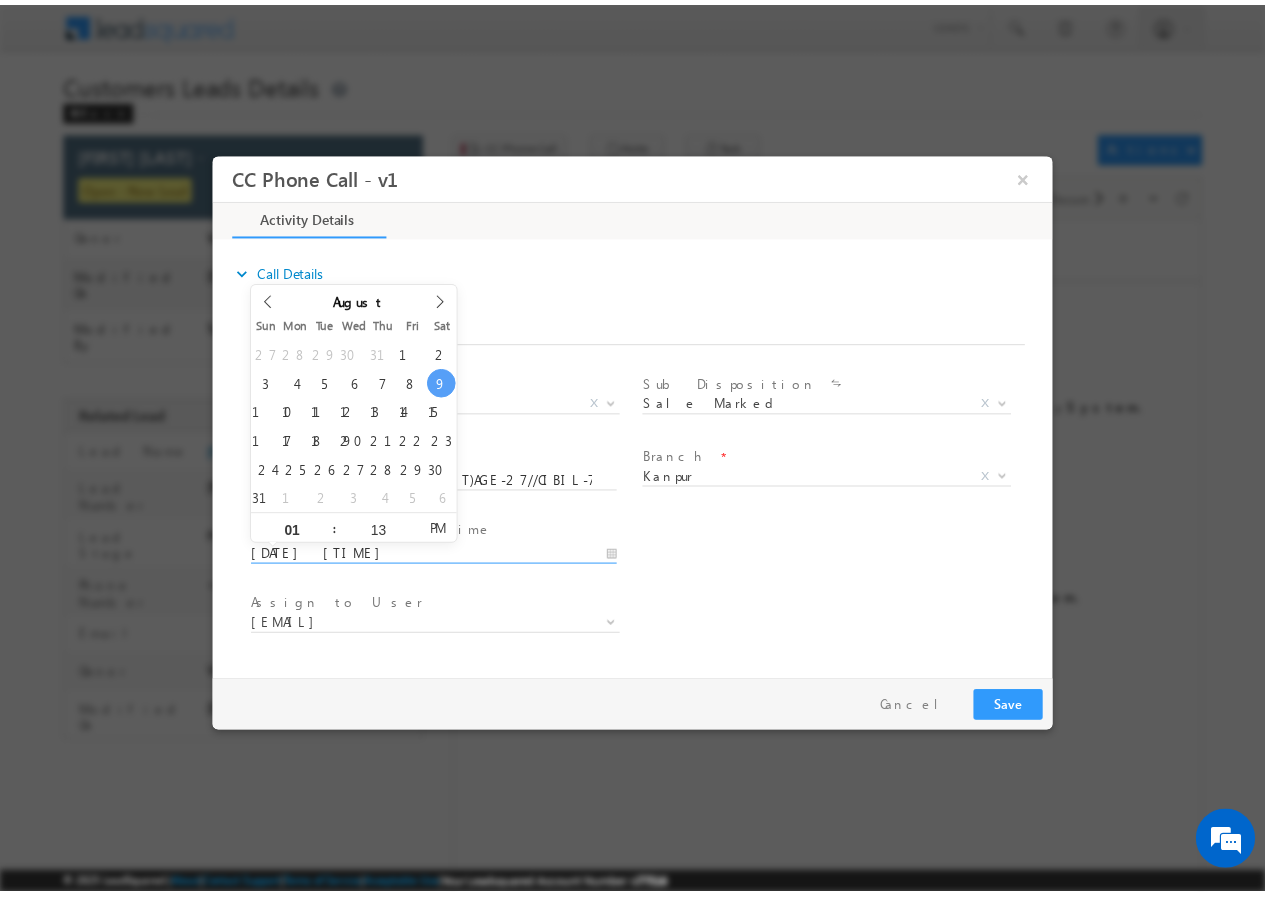 scroll, scrollTop: 0, scrollLeft: 0, axis: both 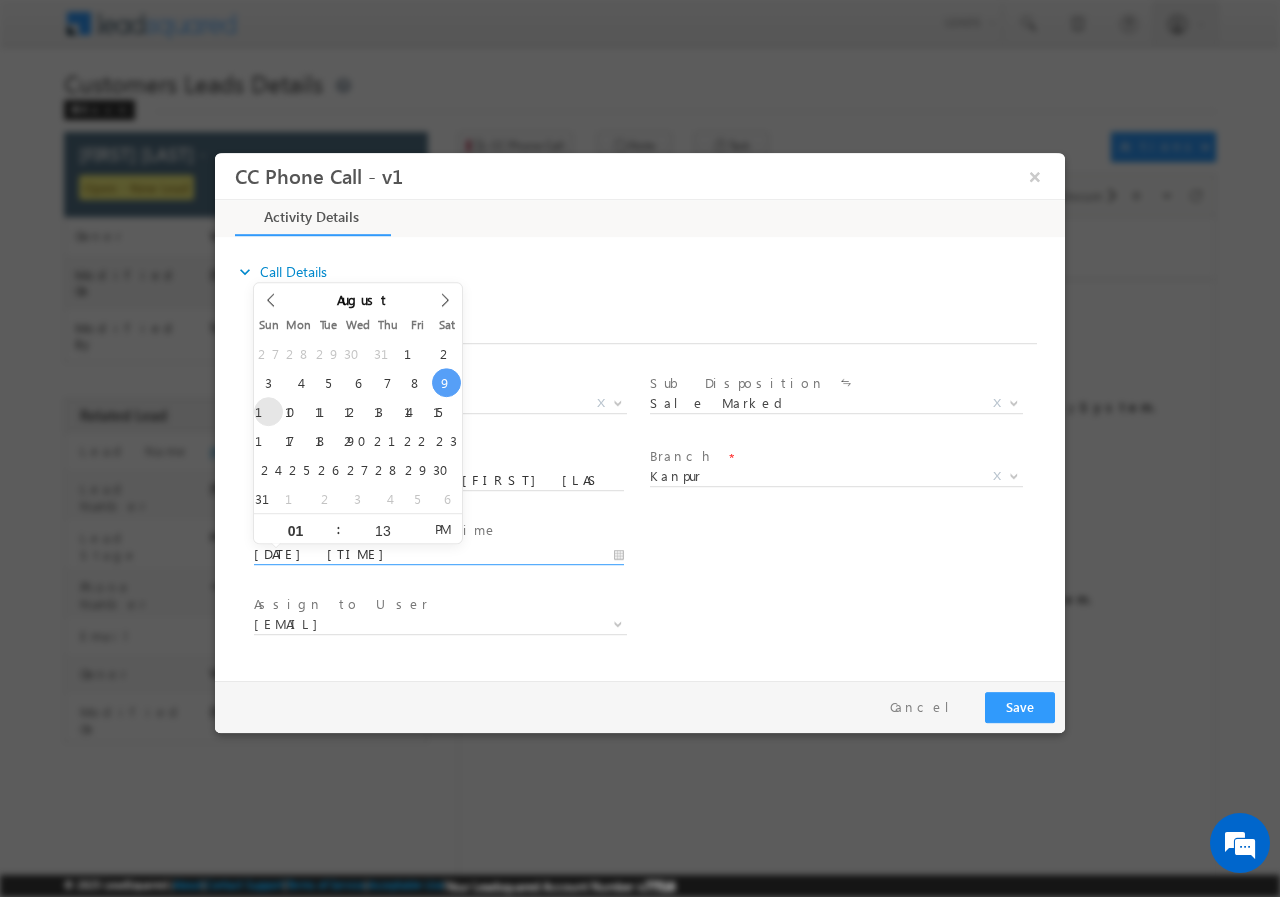 type on "08/10/2025 1:13 PM" 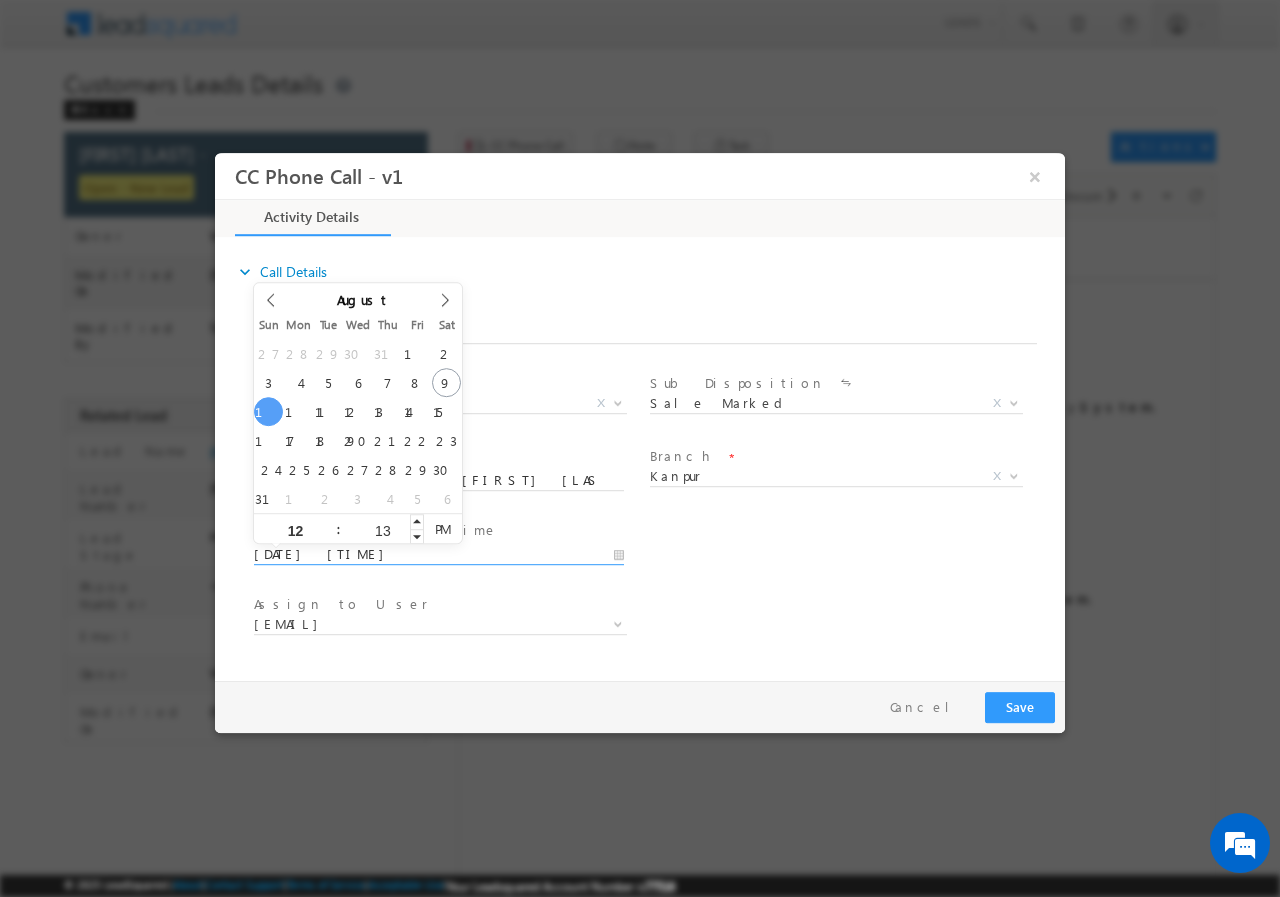 type on "12" 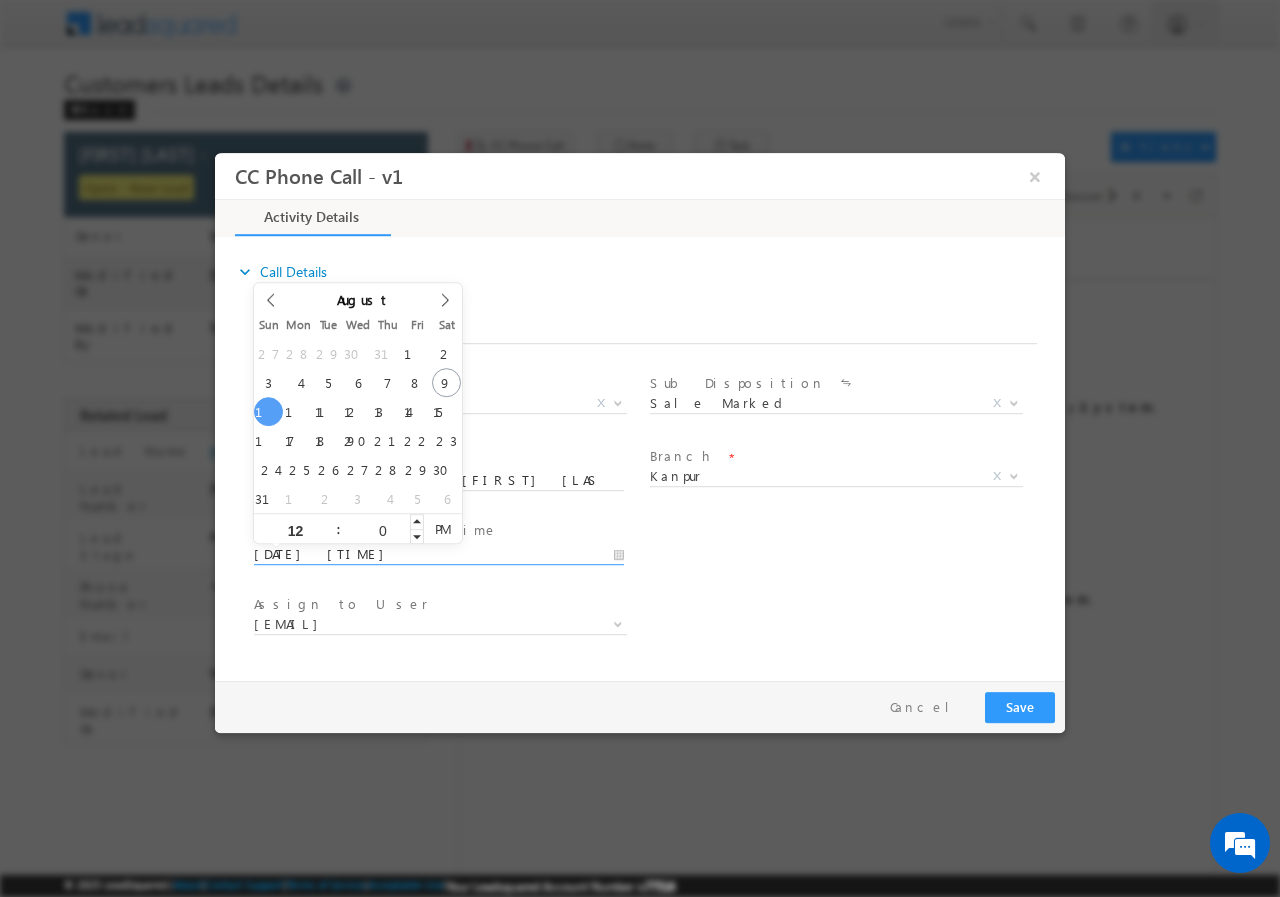 type on "00" 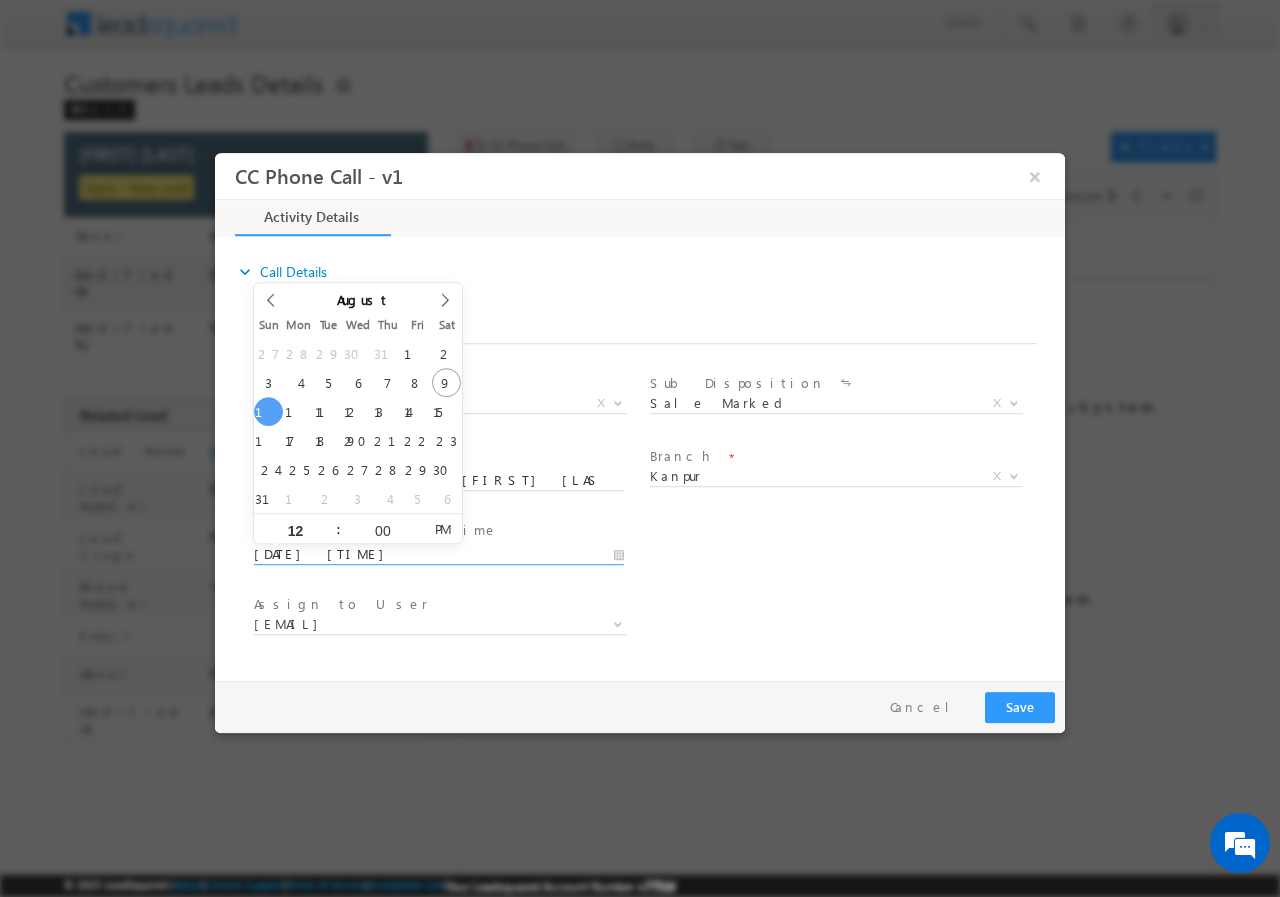 type on "08/10/2025 12:00 PM" 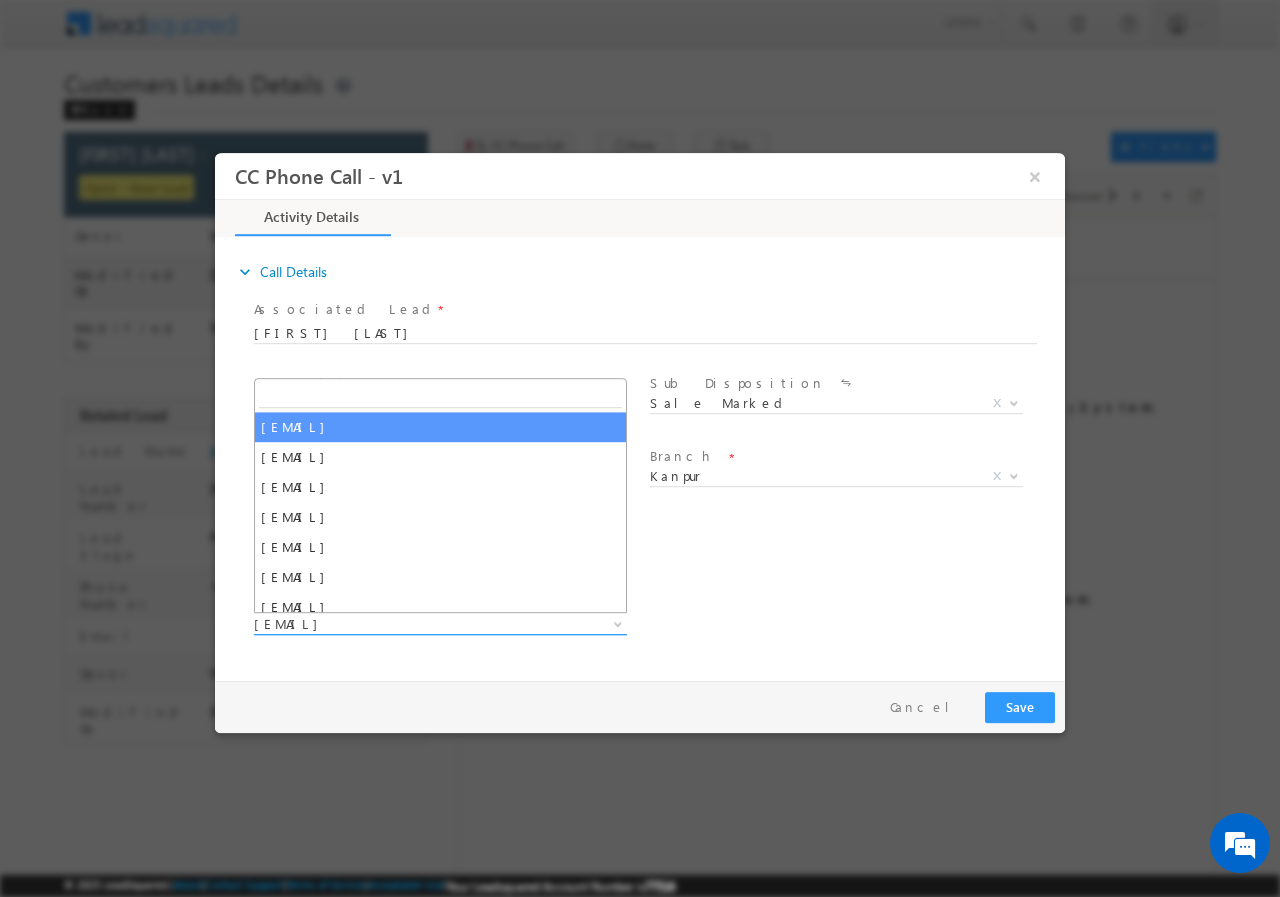 click on "awadhesh.gautam@sgrlimited.in" at bounding box center [416, 623] 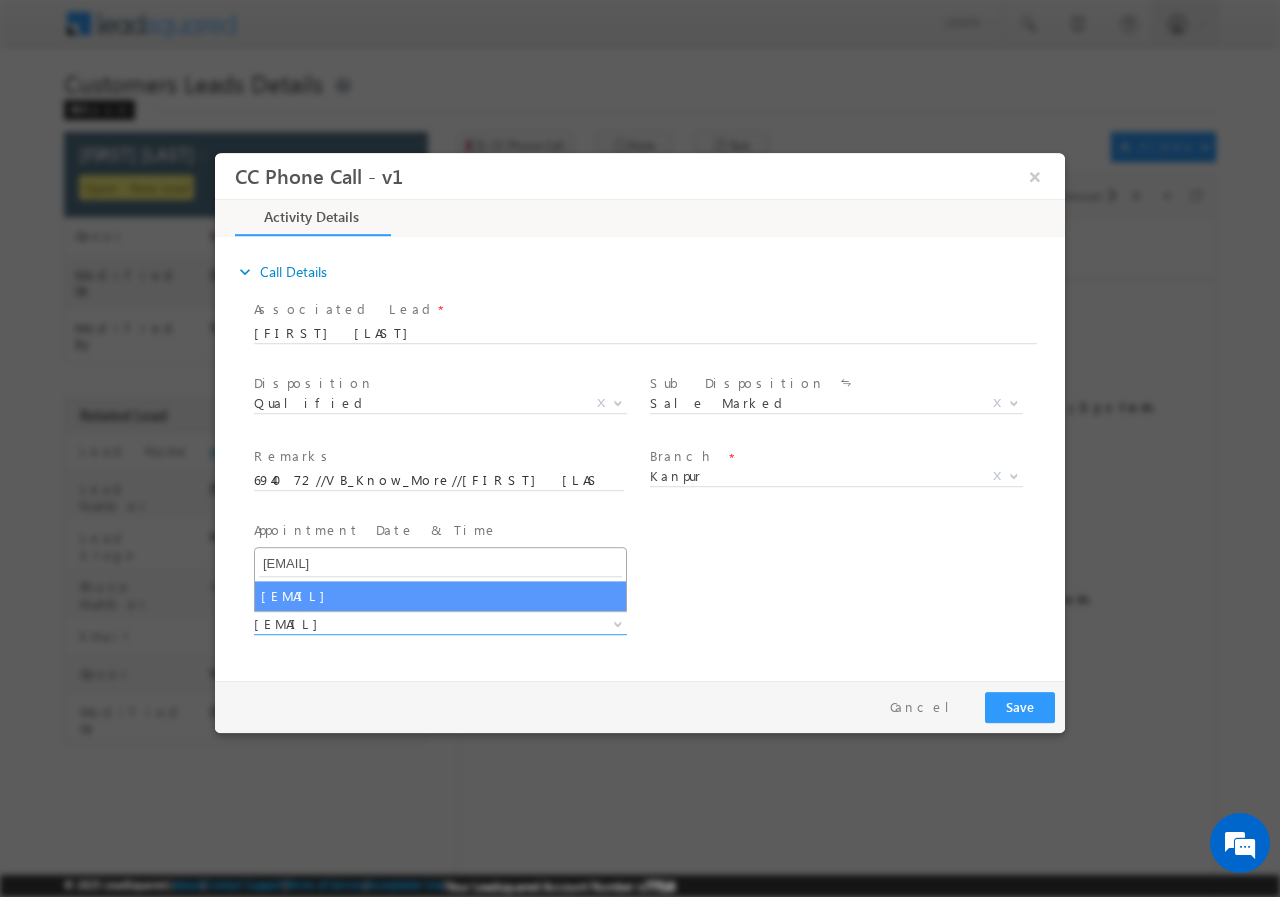 type on "satendra.dixit@sgrlimited.in" 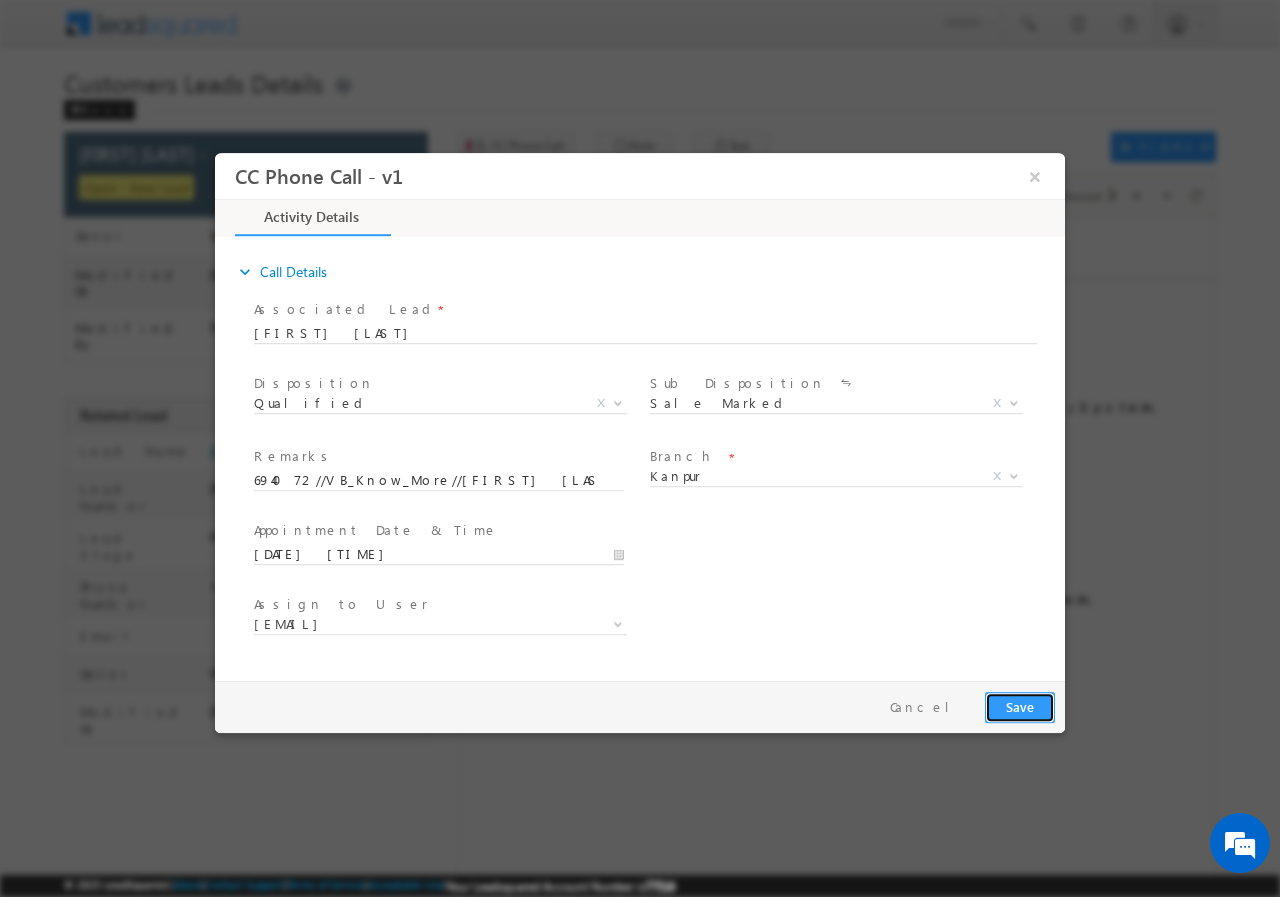 click on "Save" at bounding box center (1020, 706) 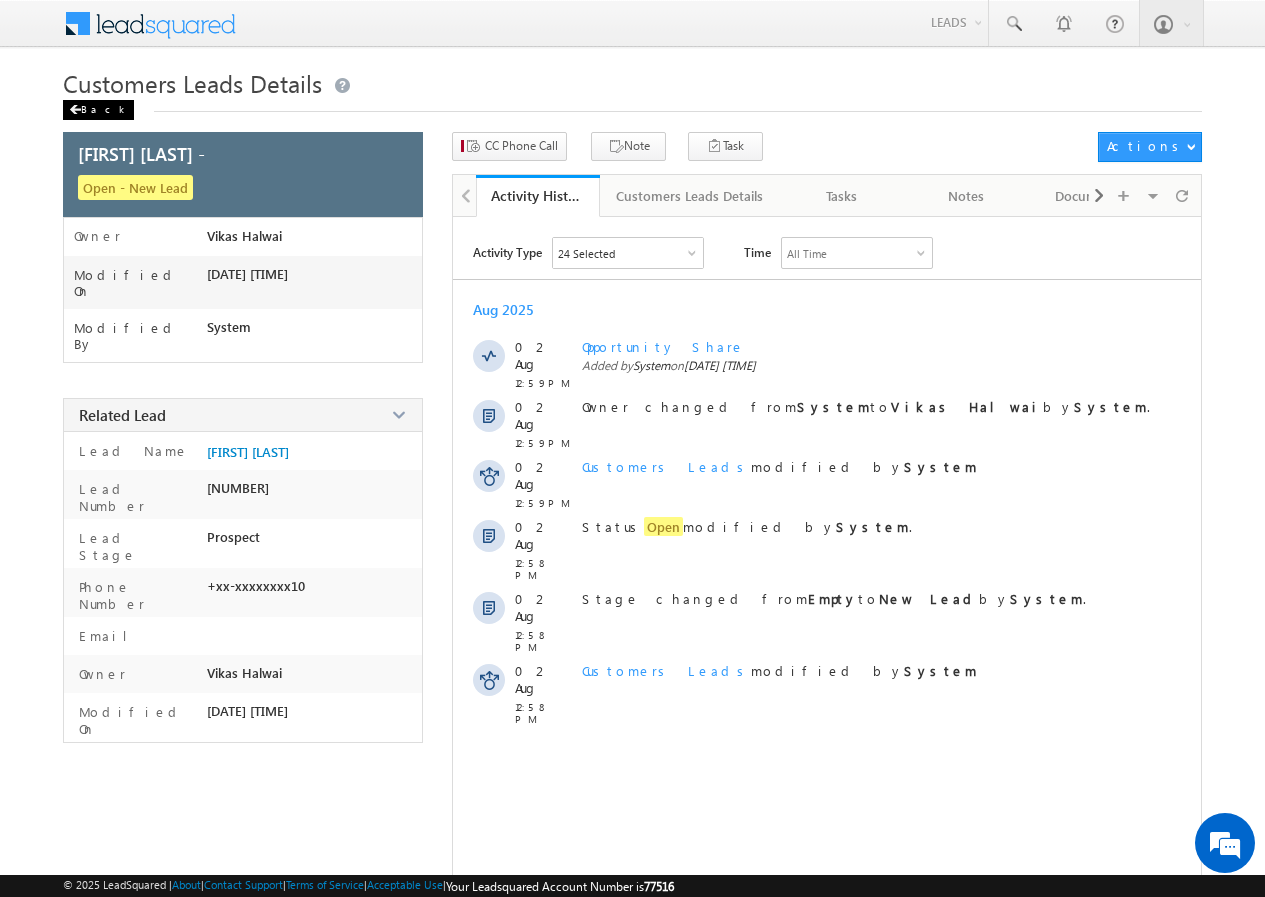 click on "Back" at bounding box center [98, 110] 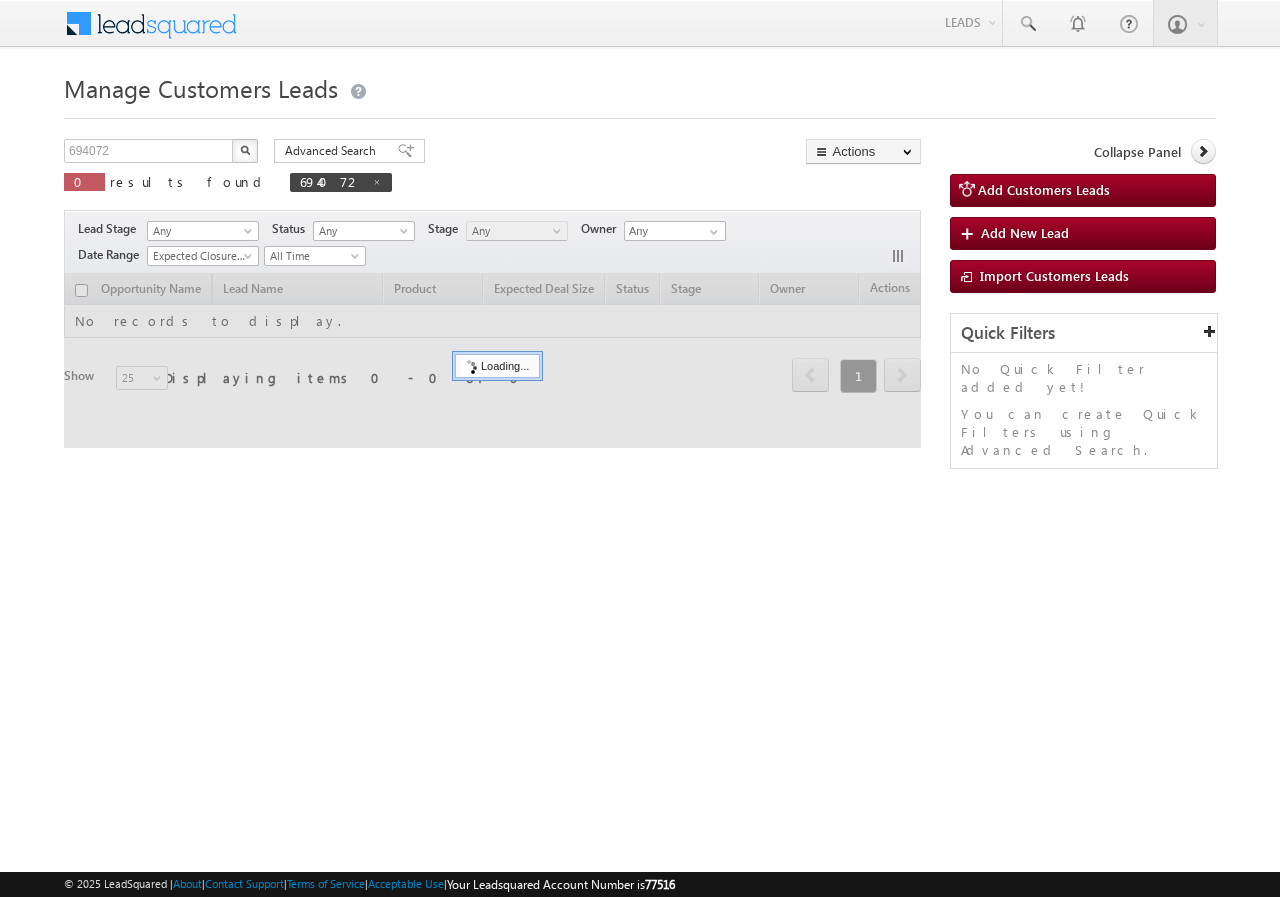scroll, scrollTop: 0, scrollLeft: 0, axis: both 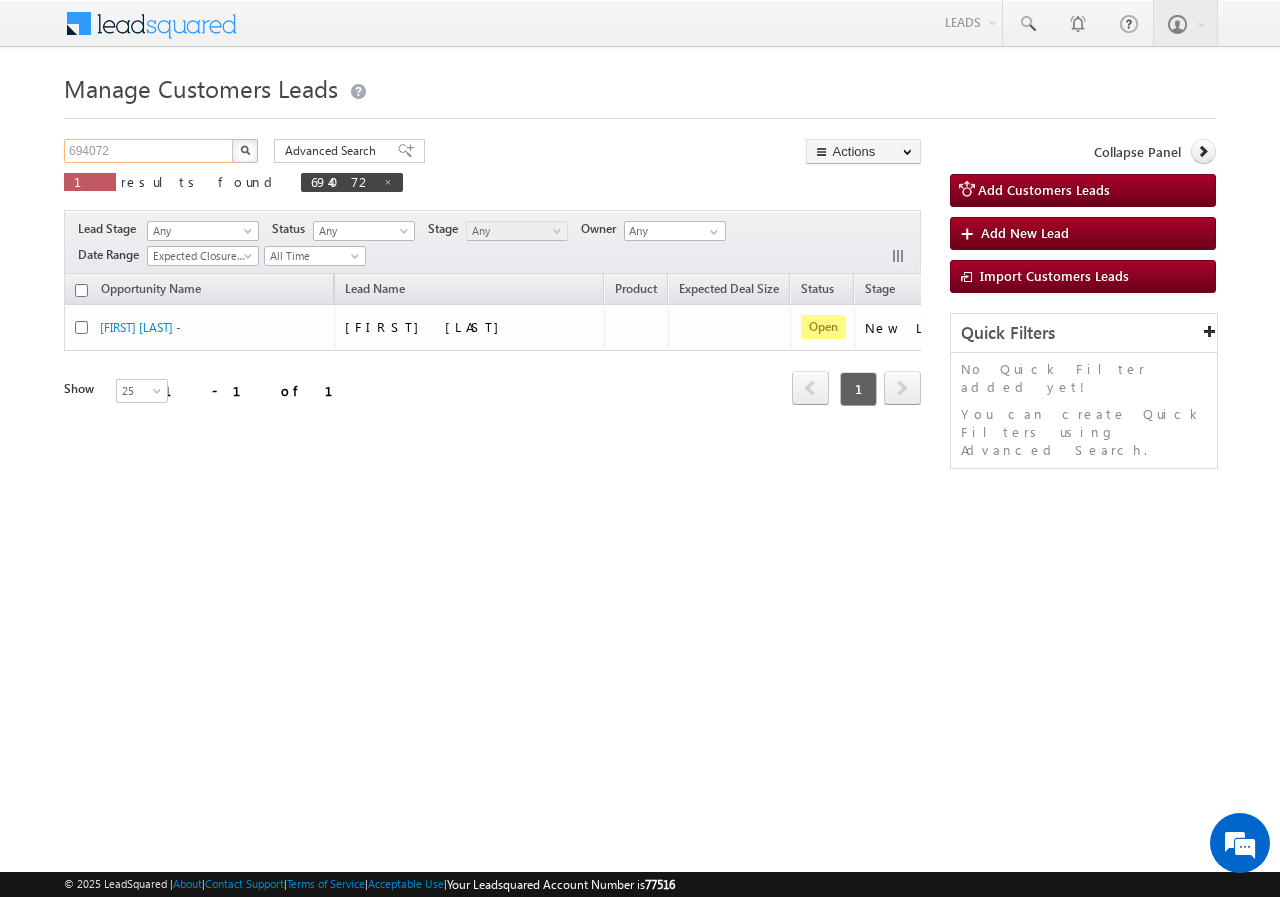 click on "694072" at bounding box center (149, 151) 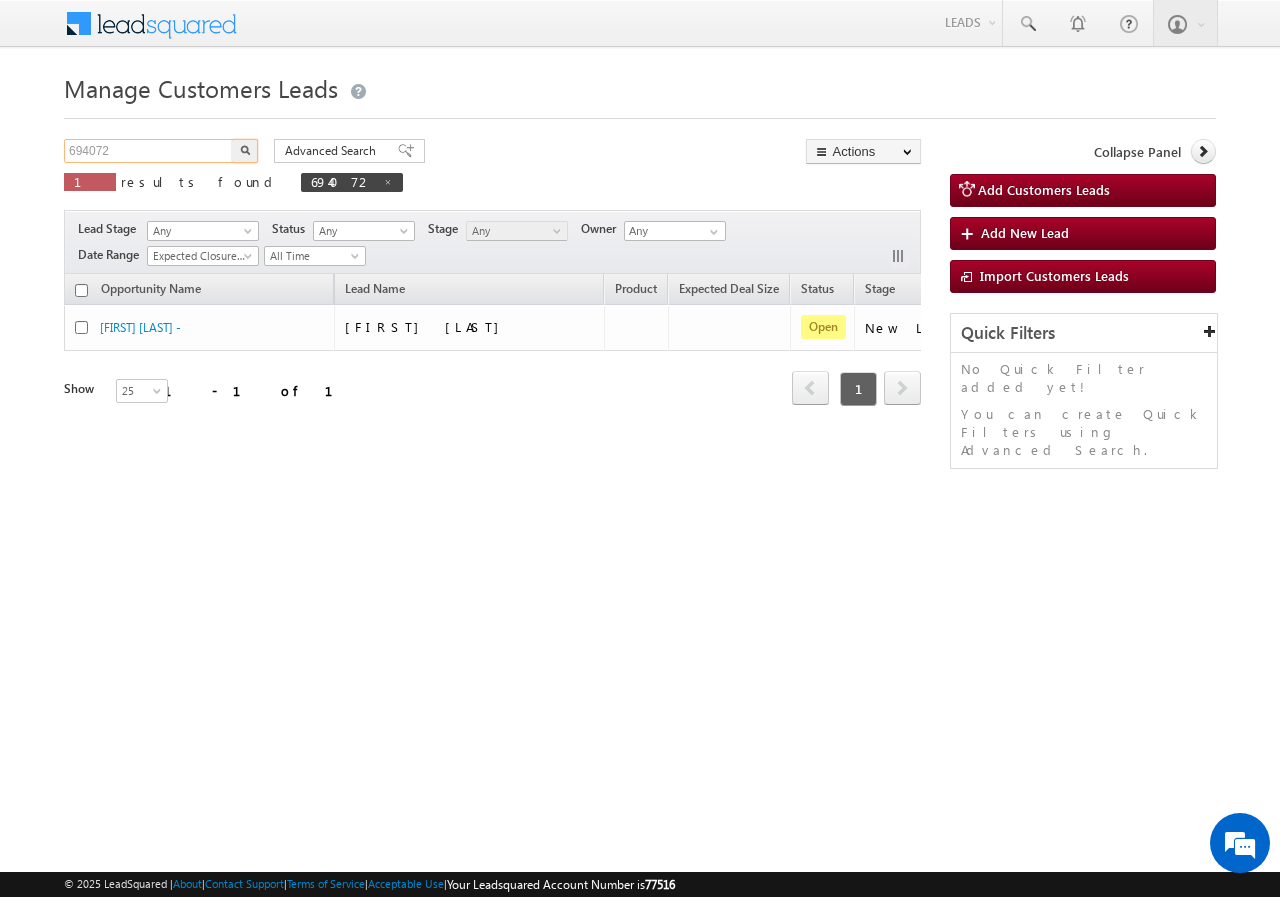 click on "[NUMBER]" at bounding box center [149, 151] 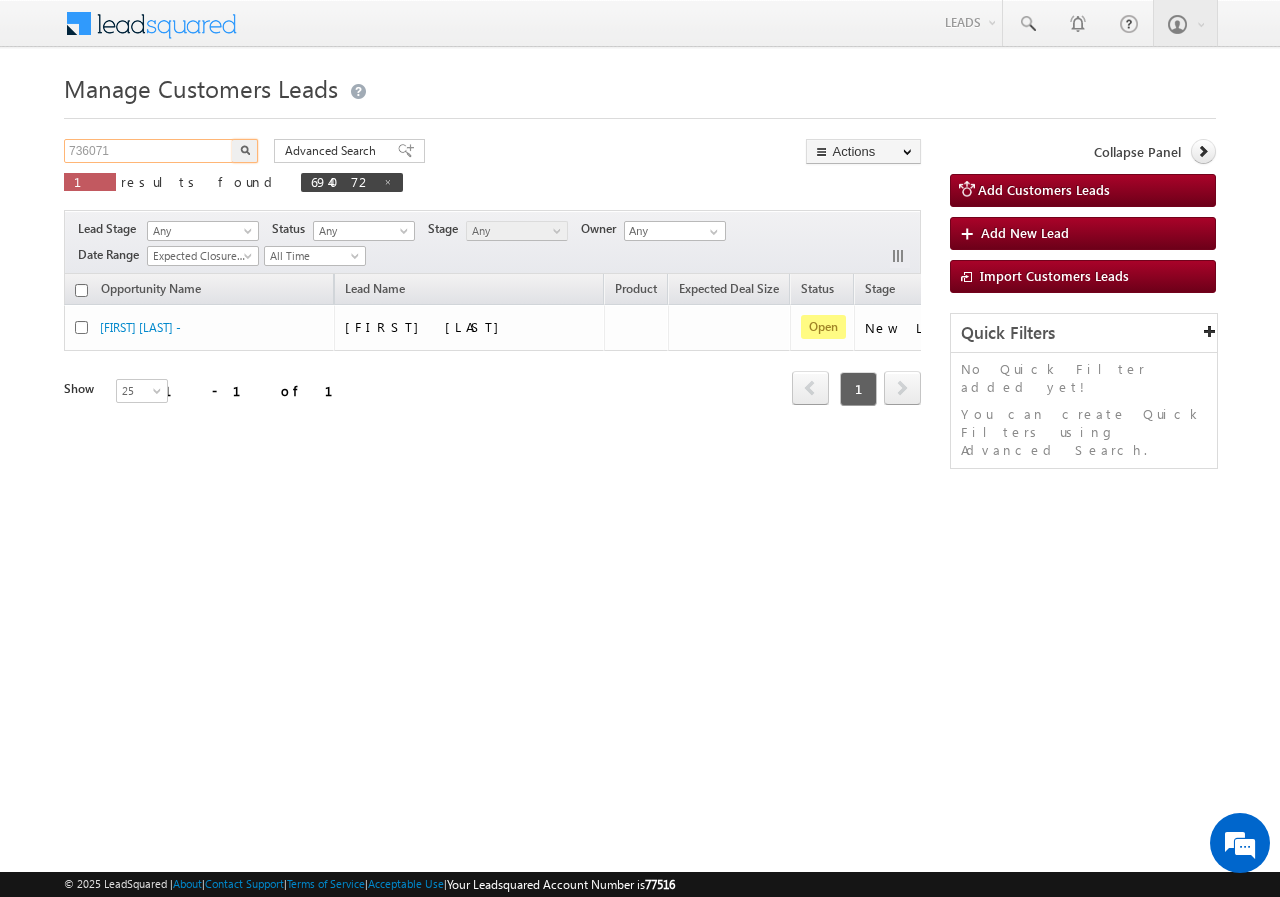 type on "736071" 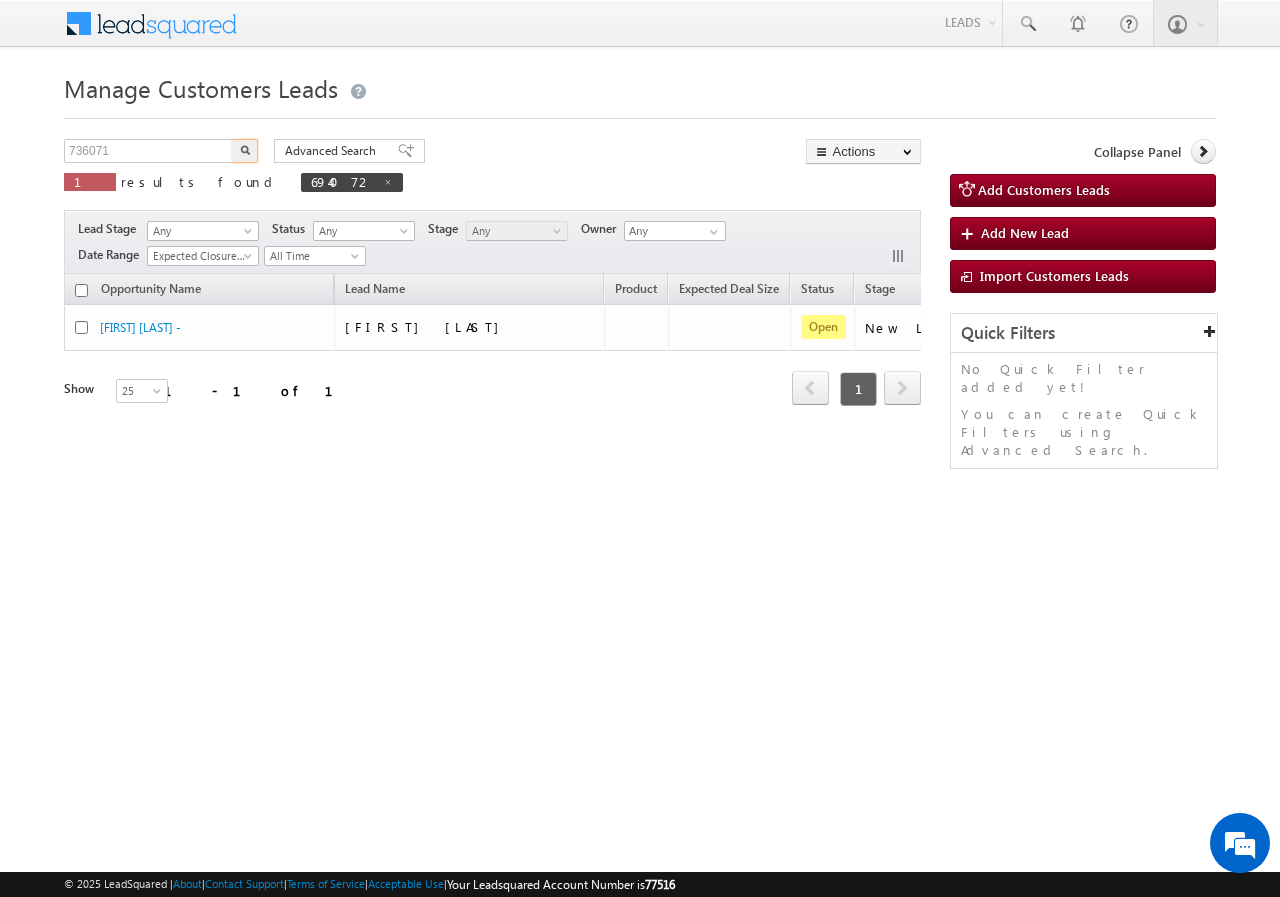 click at bounding box center (245, 151) 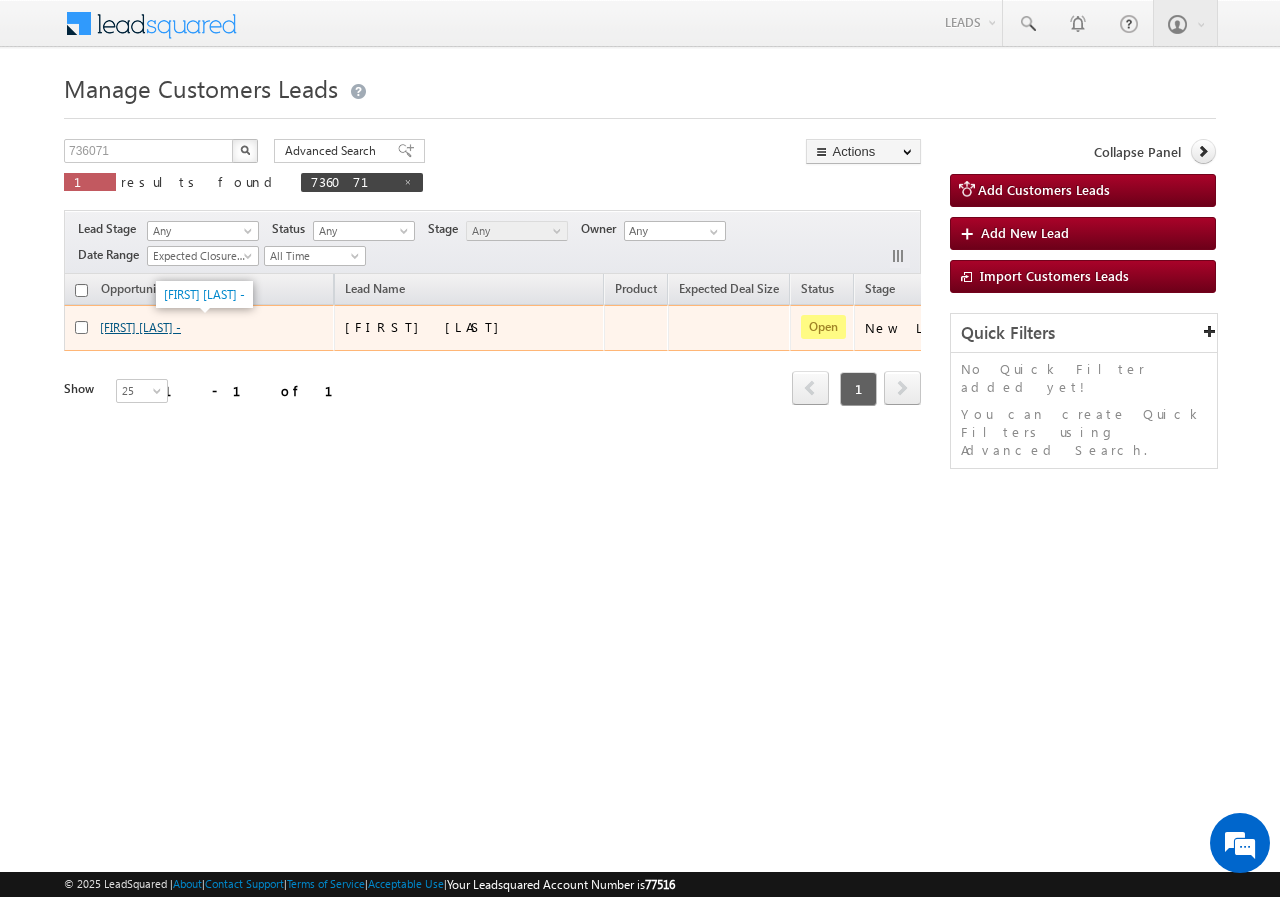click on "Sharad Vyas  -" at bounding box center (140, 327) 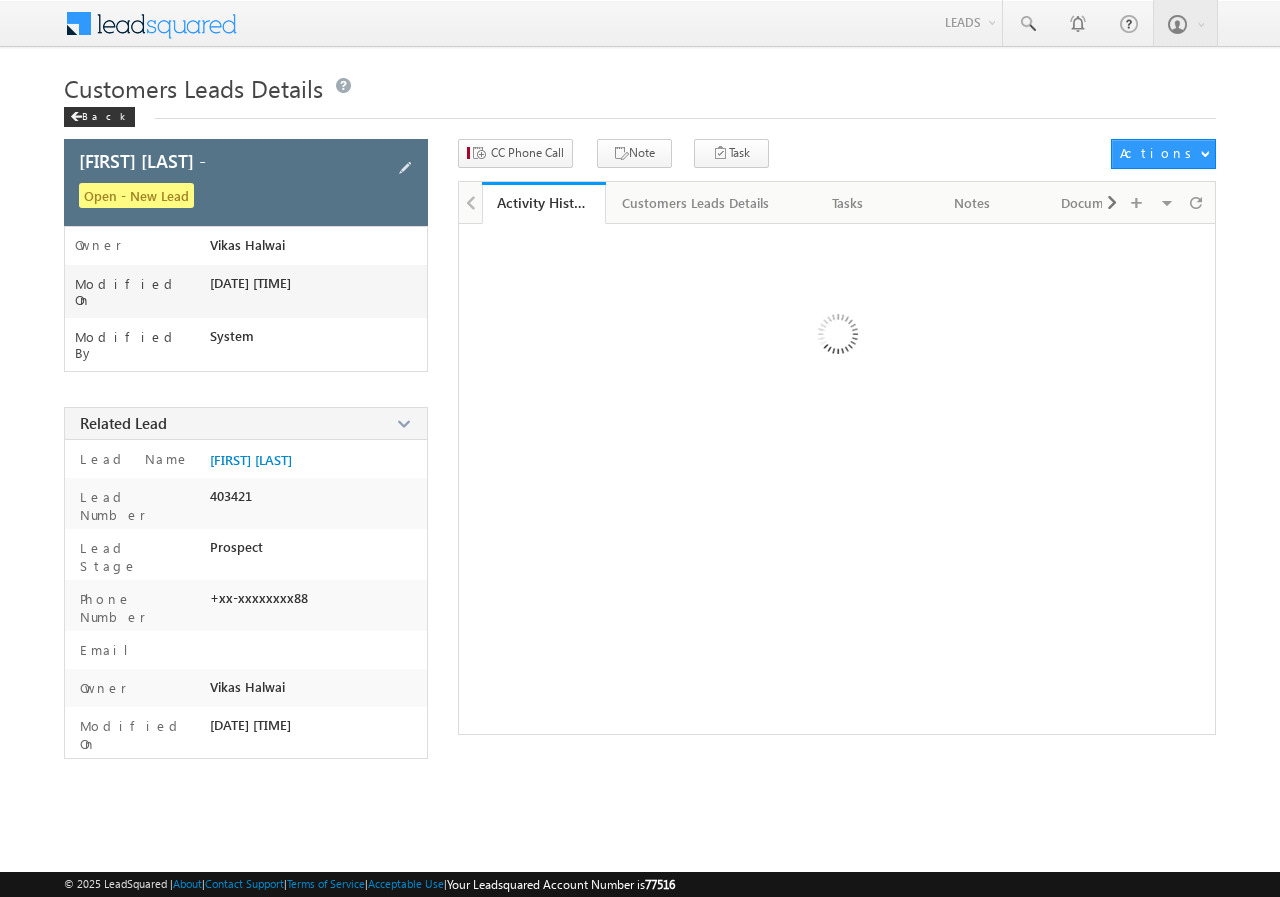 scroll, scrollTop: 0, scrollLeft: 0, axis: both 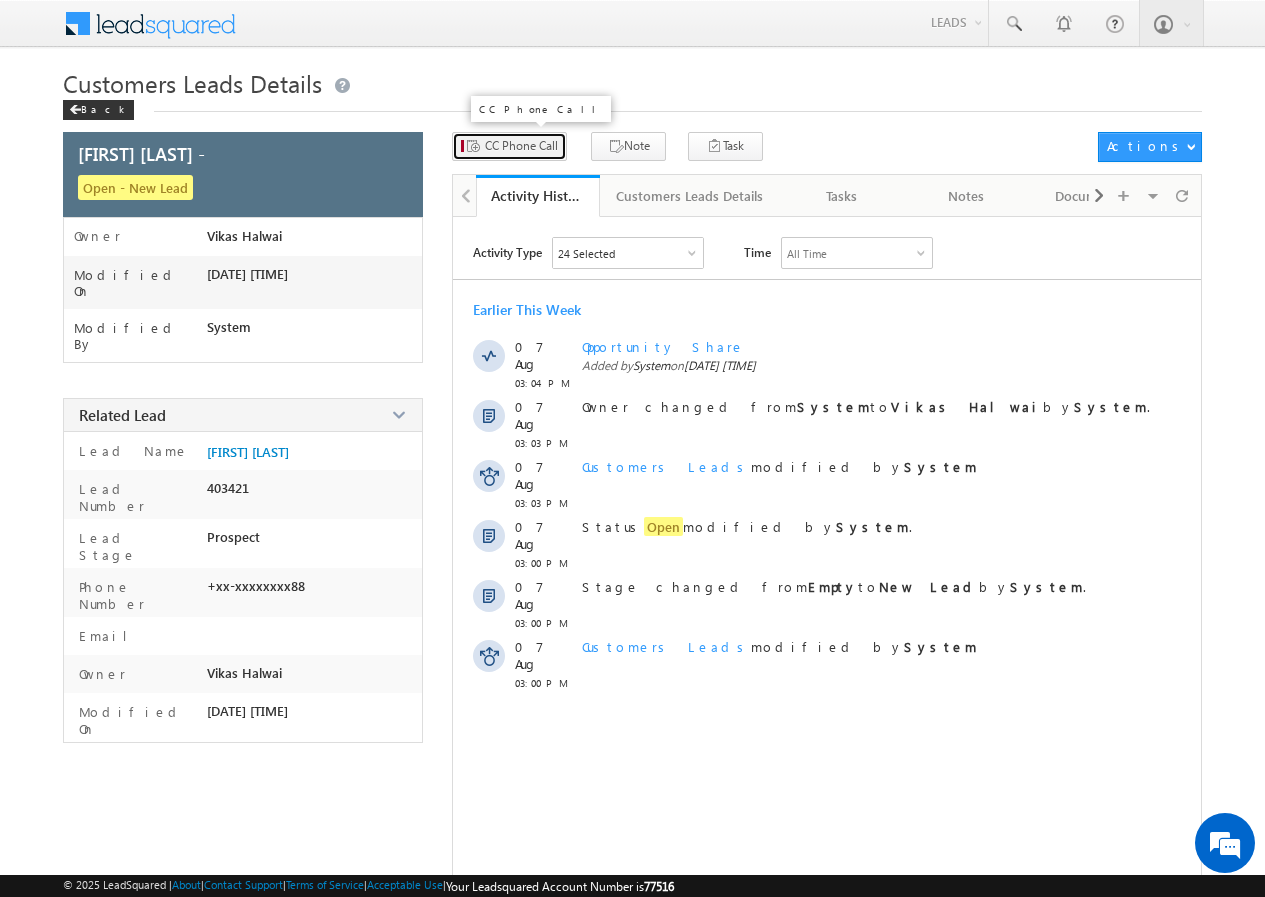 click on "CC Phone Call" at bounding box center (521, 146) 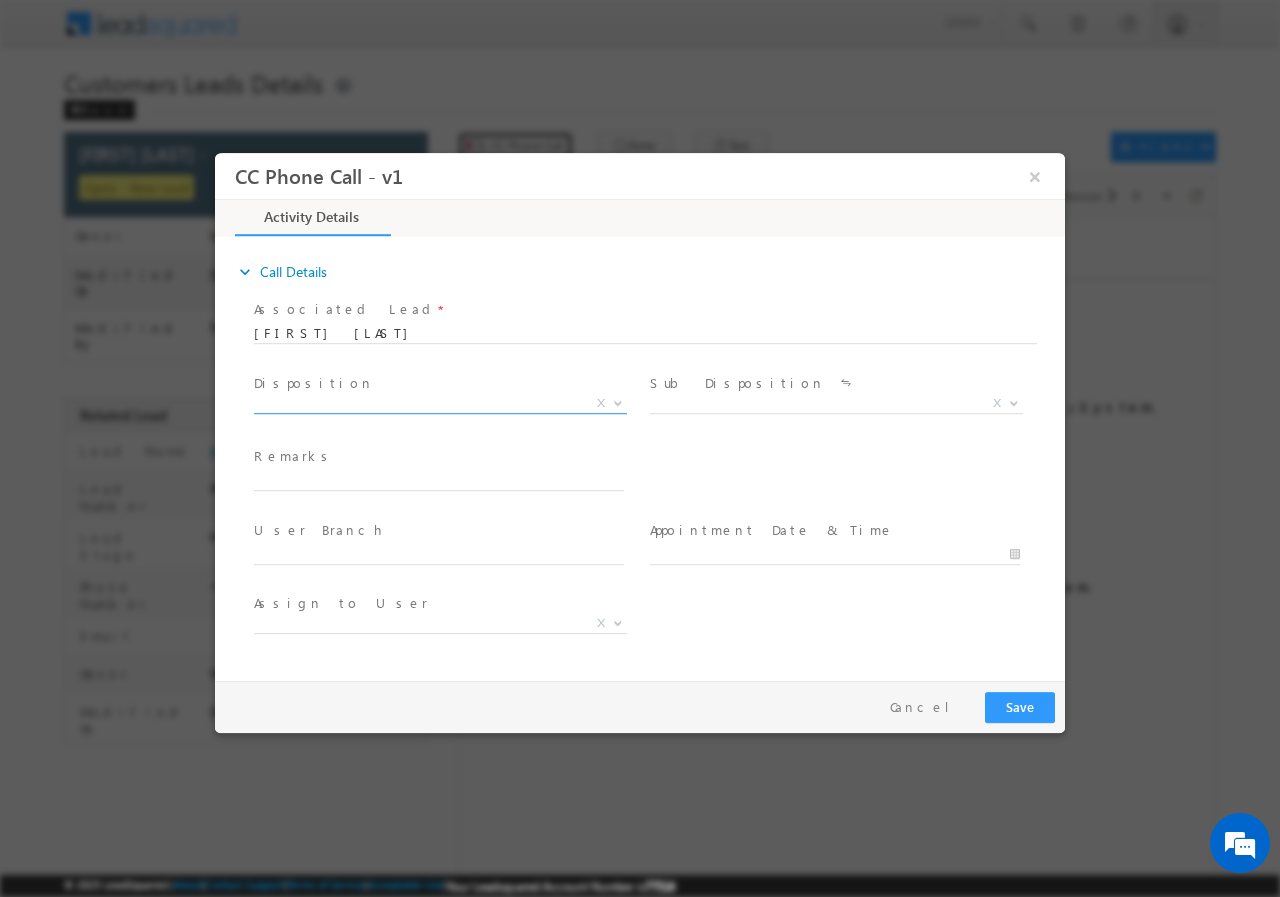 scroll, scrollTop: 0, scrollLeft: 0, axis: both 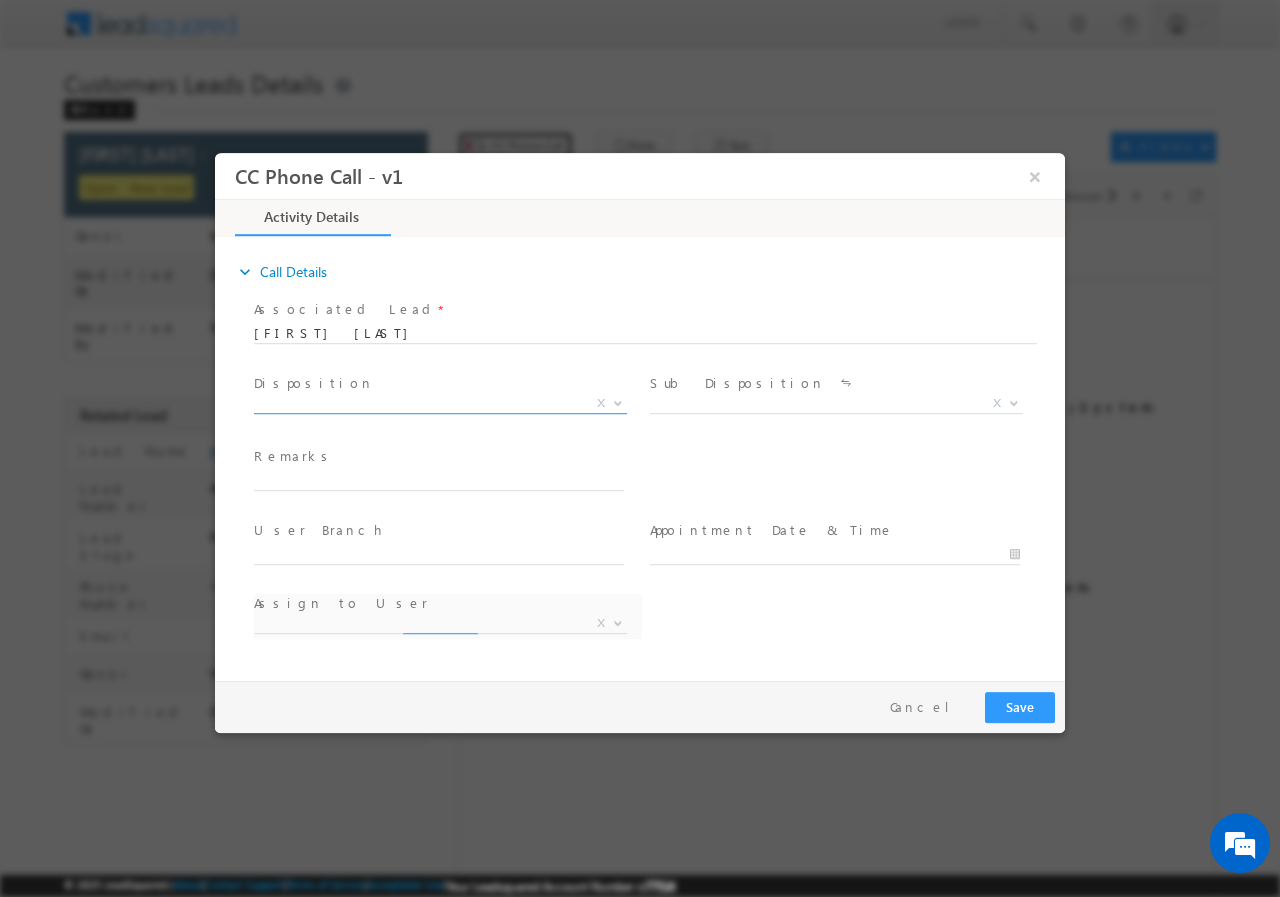 select on "[EMAIL]" 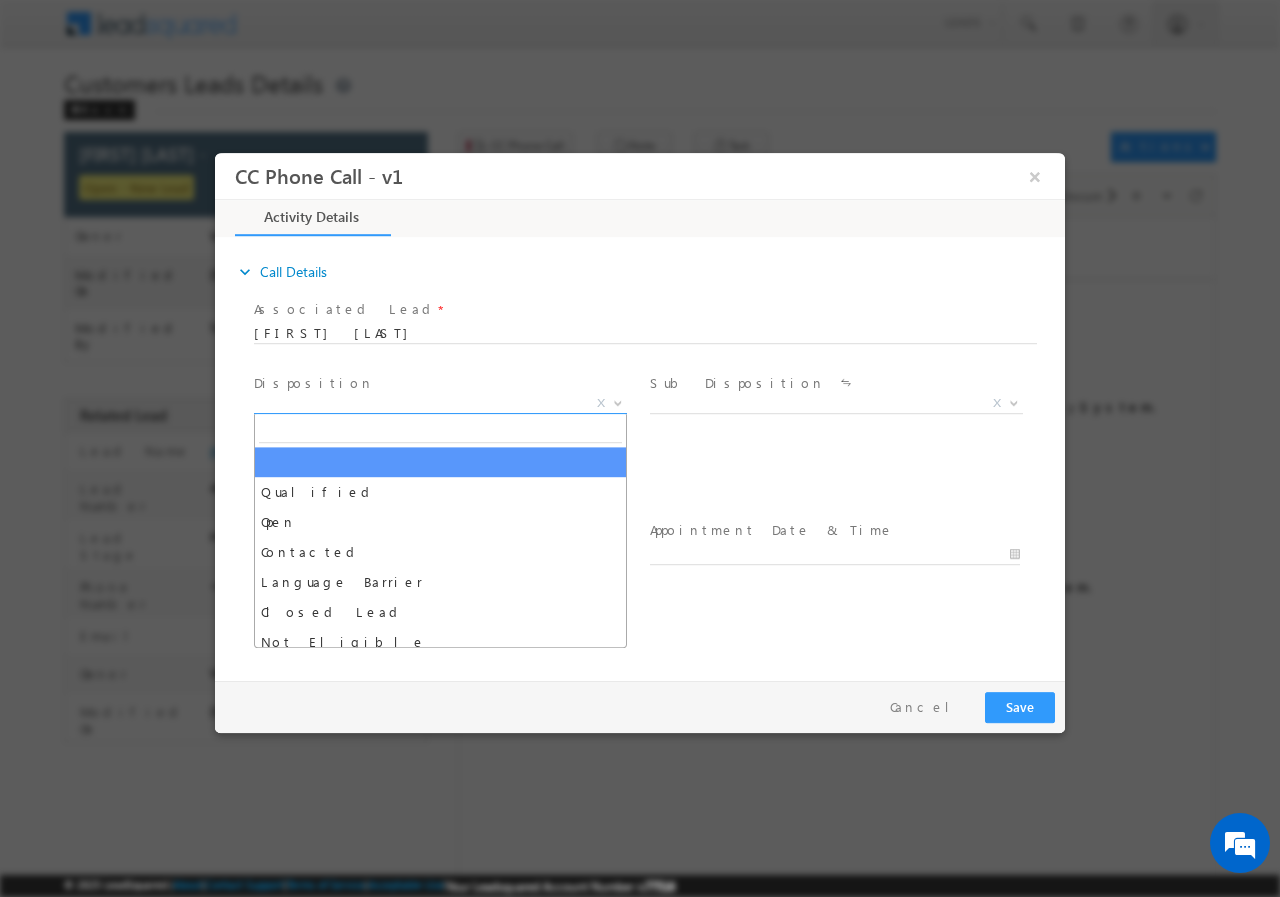 click on "X" at bounding box center (440, 403) 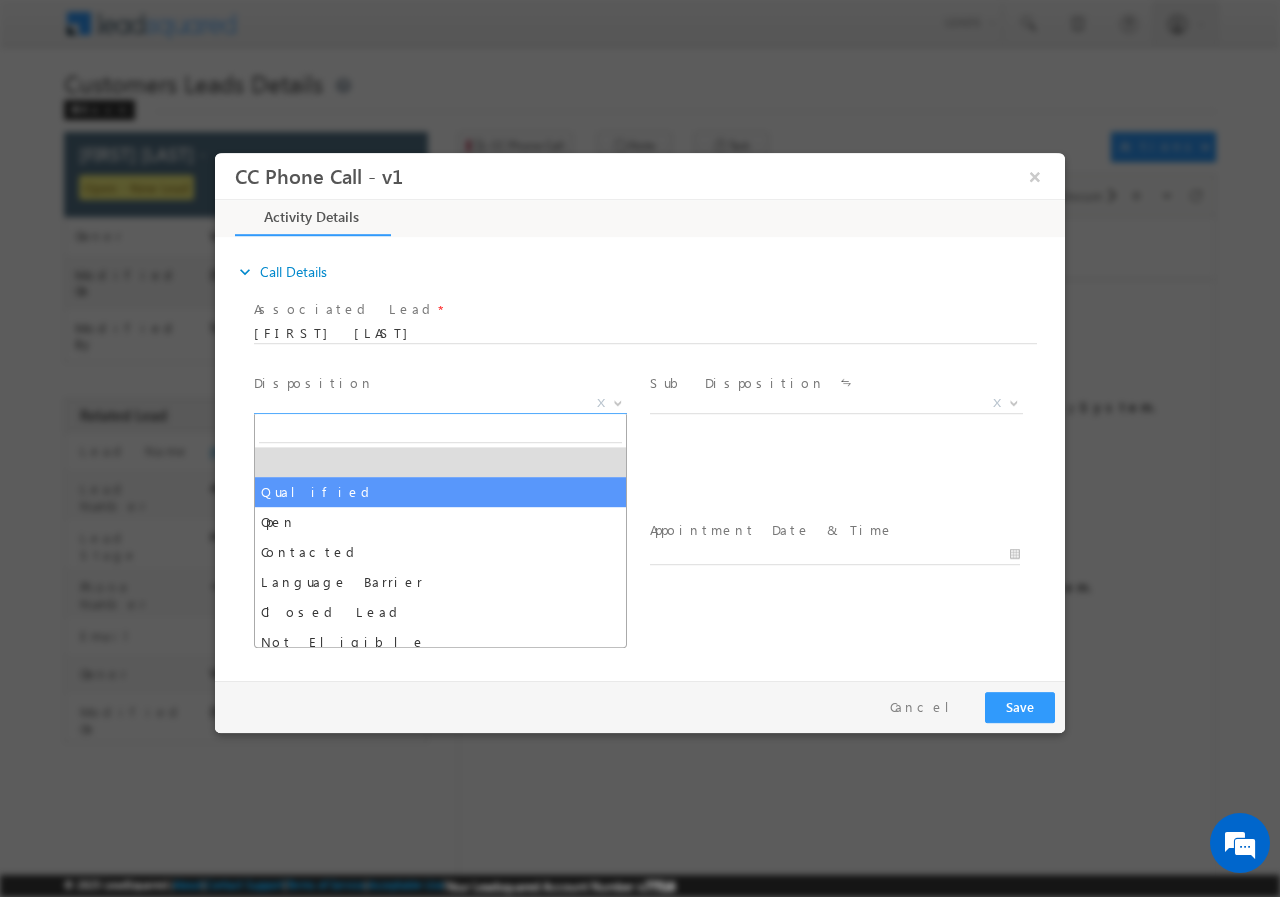 select on "Qualified" 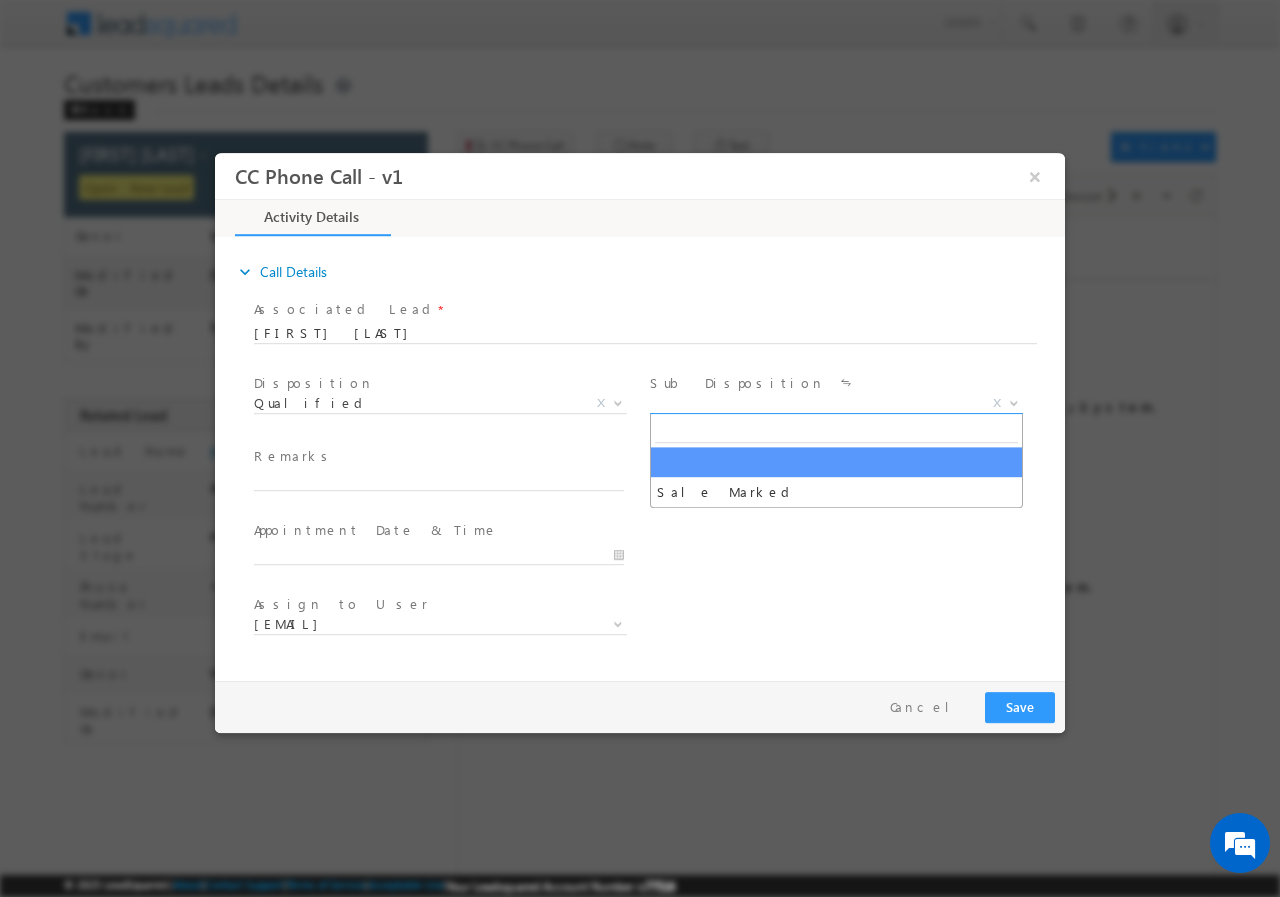drag, startPoint x: 694, startPoint y: 397, endPoint x: 705, endPoint y: 419, distance: 24.596748 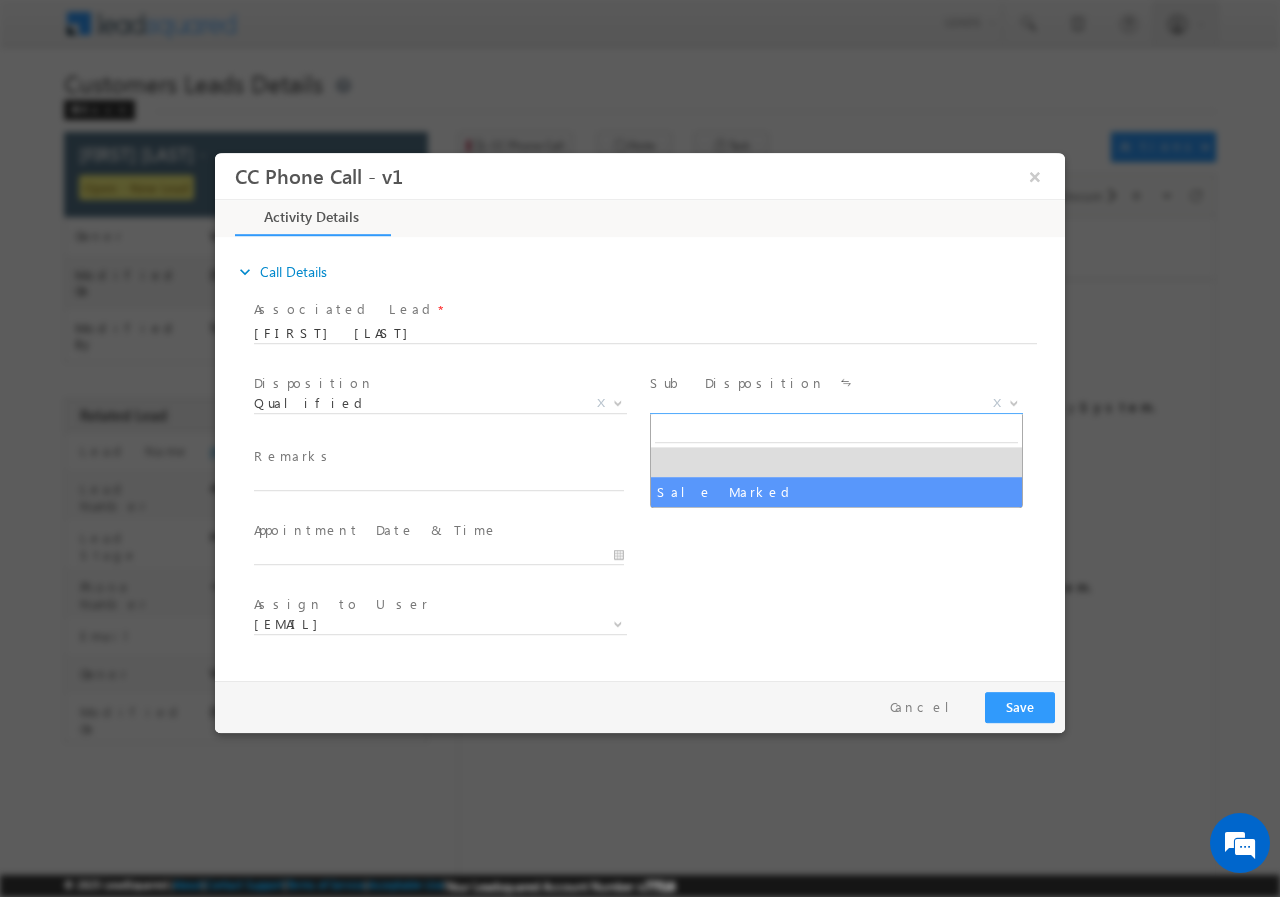 select on "Sale Marked" 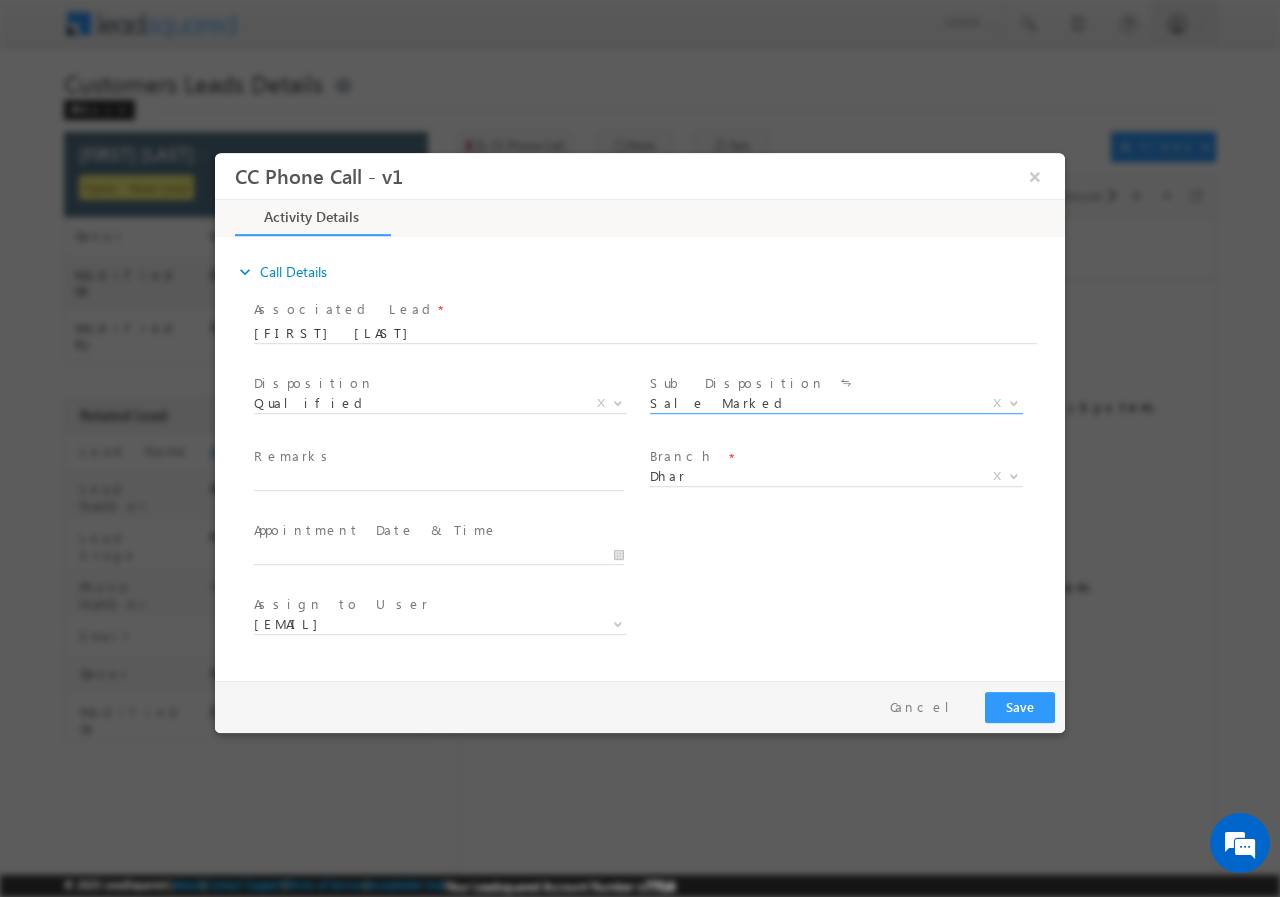 scroll, scrollTop: 0, scrollLeft: 0, axis: both 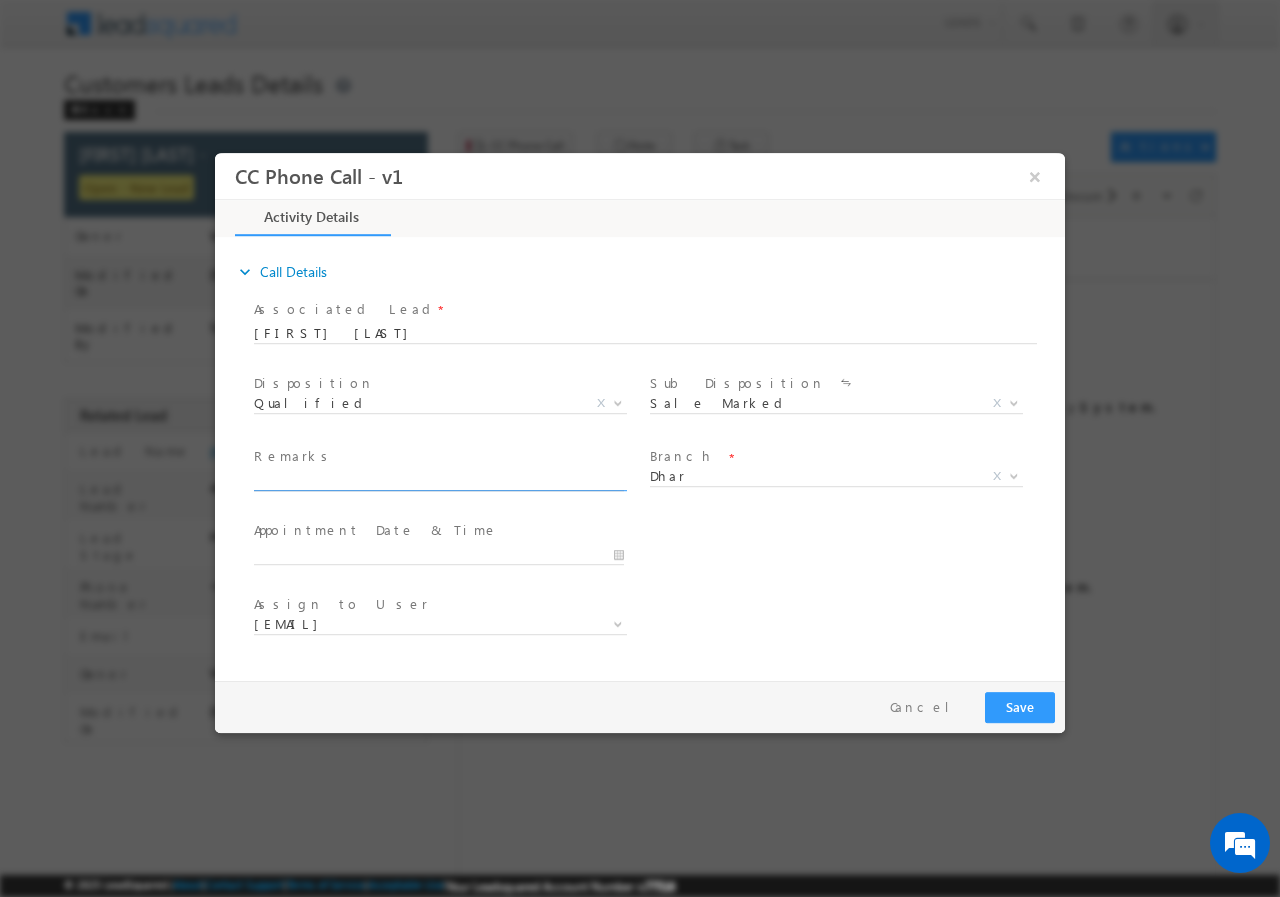 click at bounding box center (439, 480) 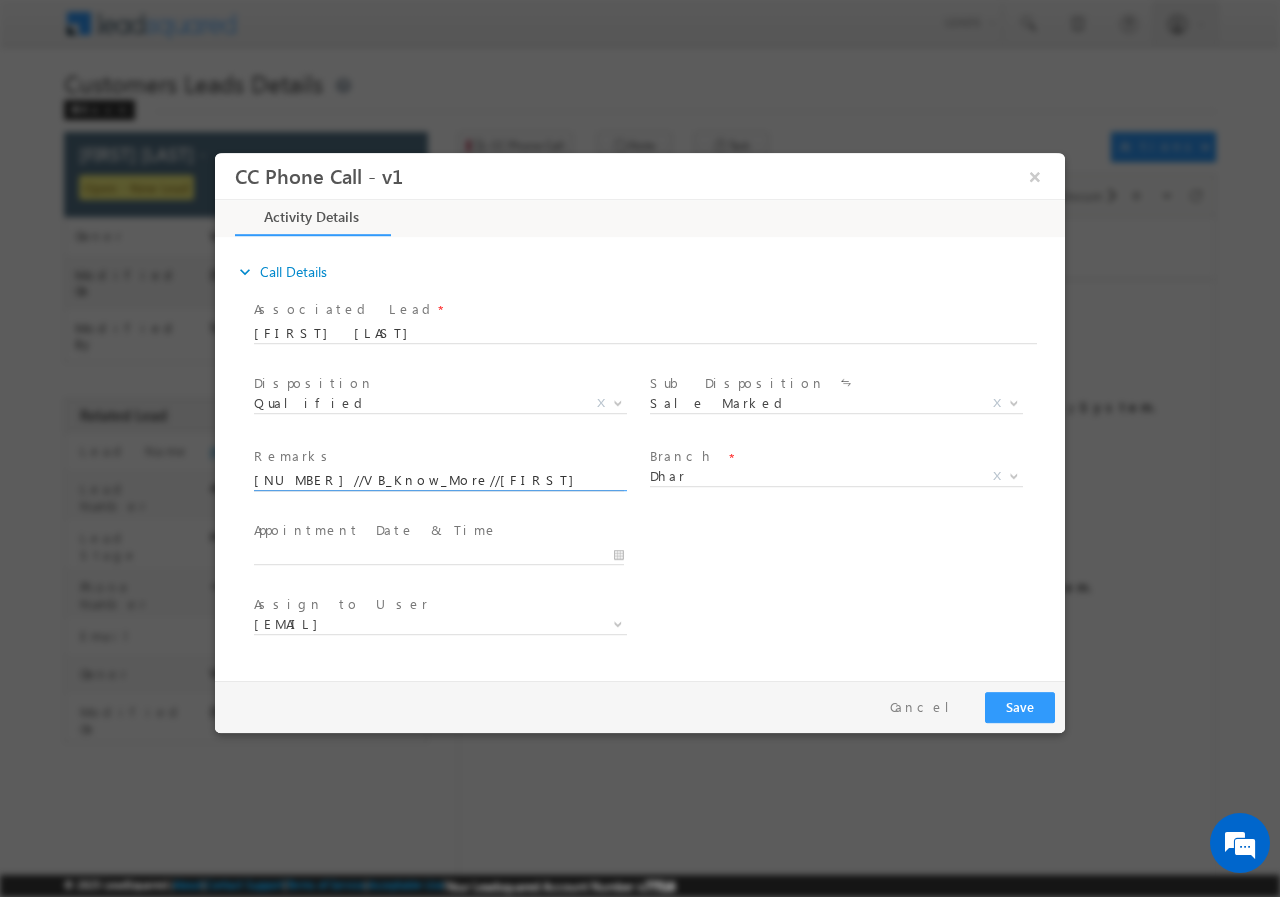 scroll, scrollTop: 0, scrollLeft: 647, axis: horizontal 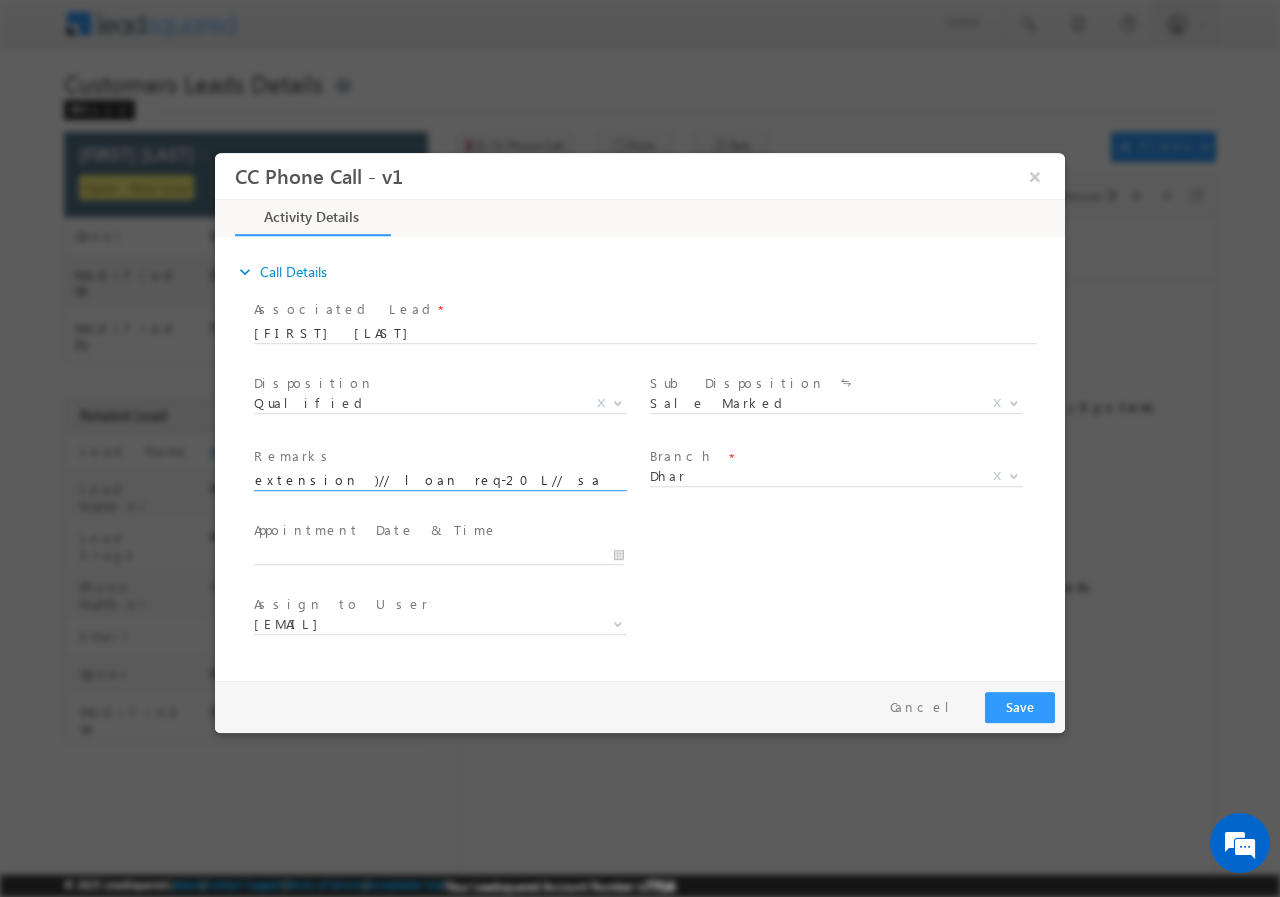 type on "[NUMBER]//VB_Know_More//[FIRST] [LAST]//[PHONE]// renovation( extension )// loan req-20L// salary-50K+//age-[AGE]// [POSTAL_CODE]-[CITY]// Cx is Ready to meet RM monday 12 pm" 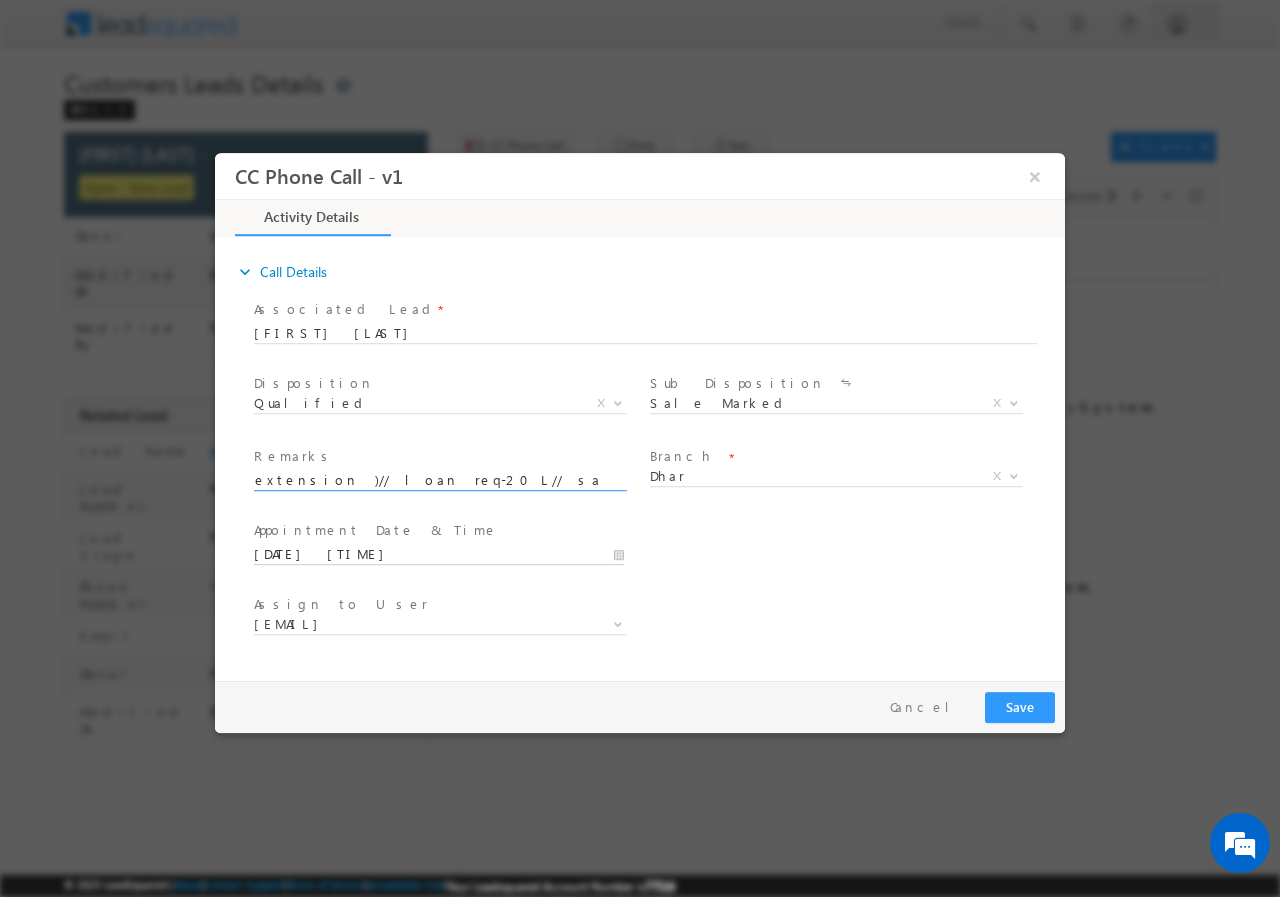 click on "[DATE] [TIME]" at bounding box center [439, 554] 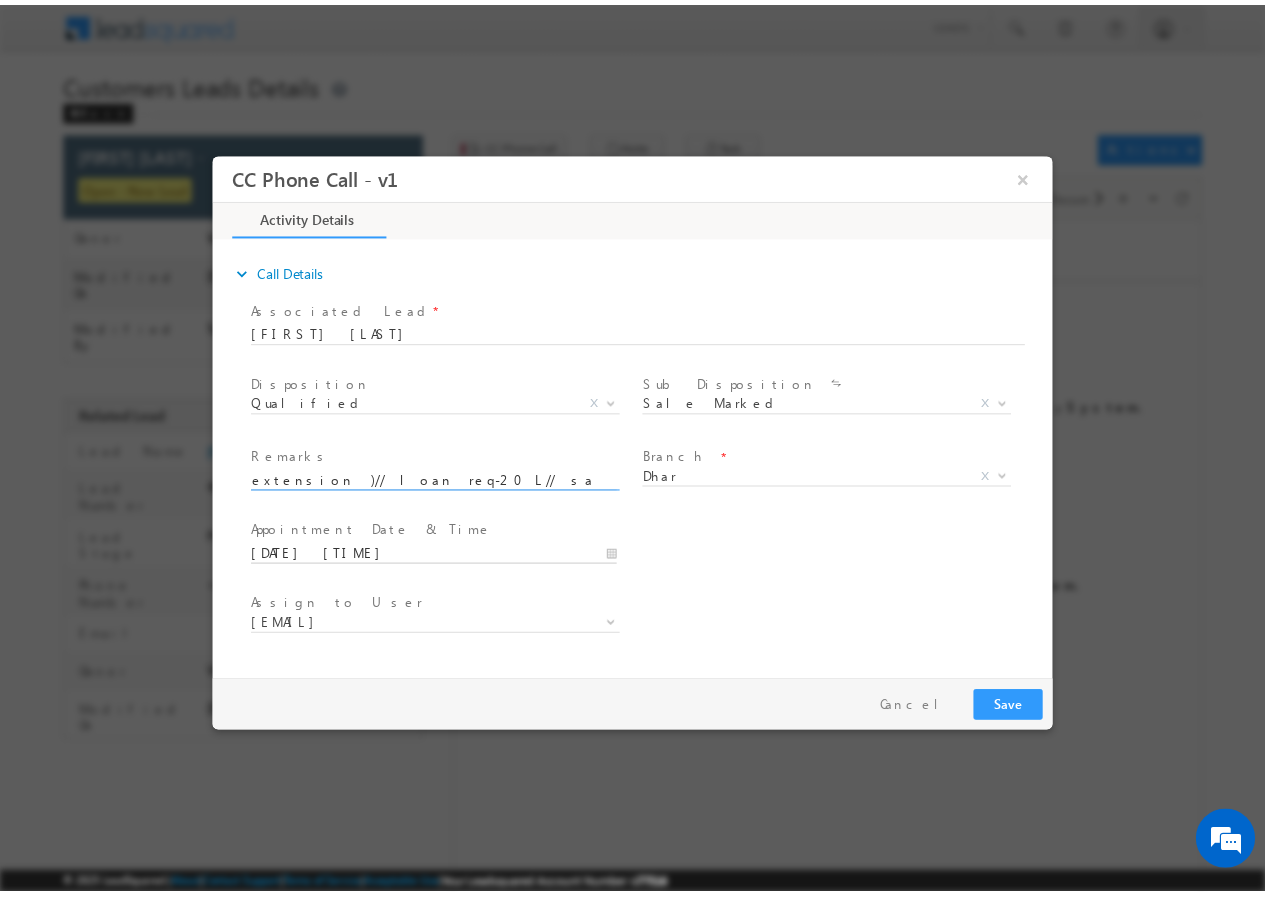 scroll, scrollTop: 0, scrollLeft: 0, axis: both 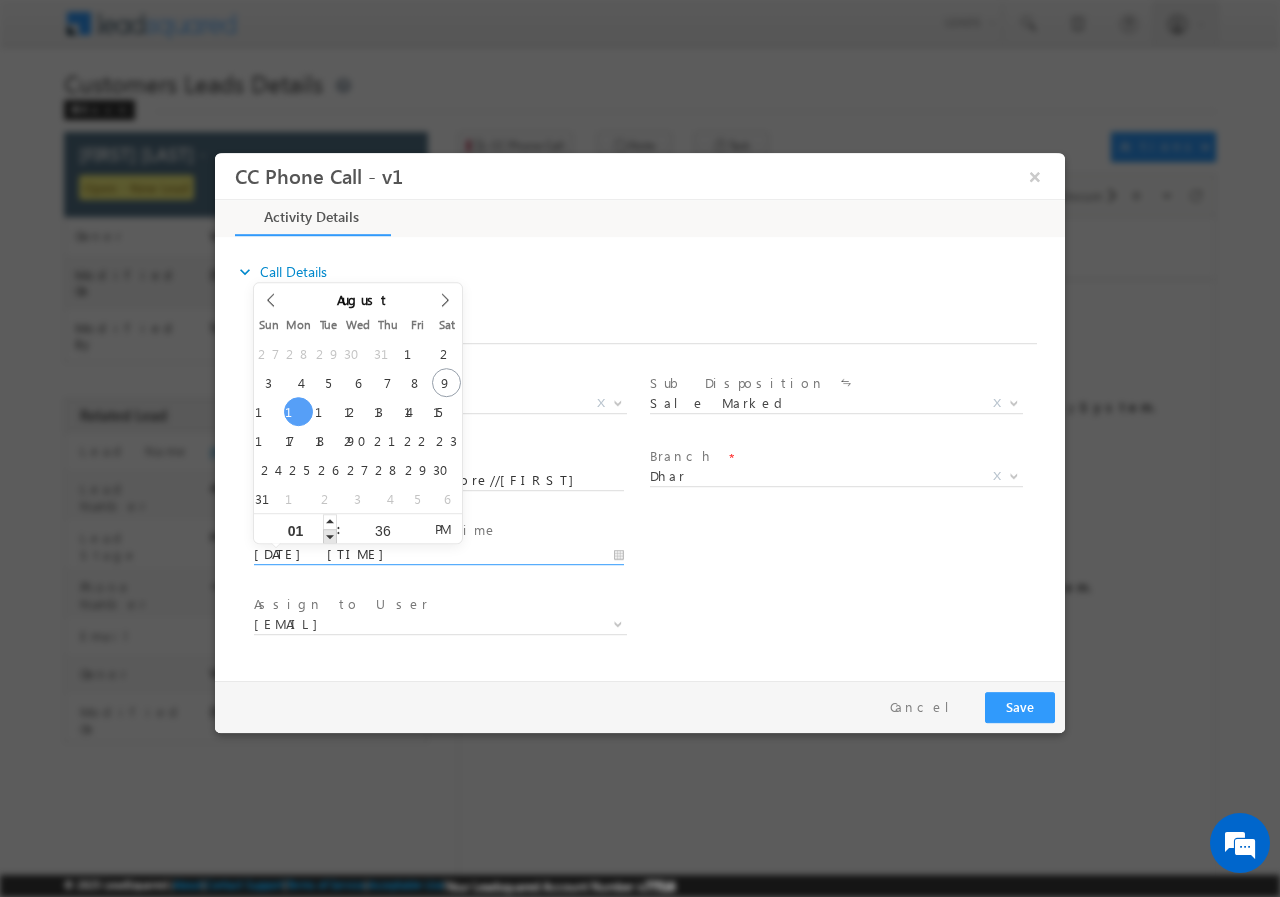 type on "[DATE] [TIME]" 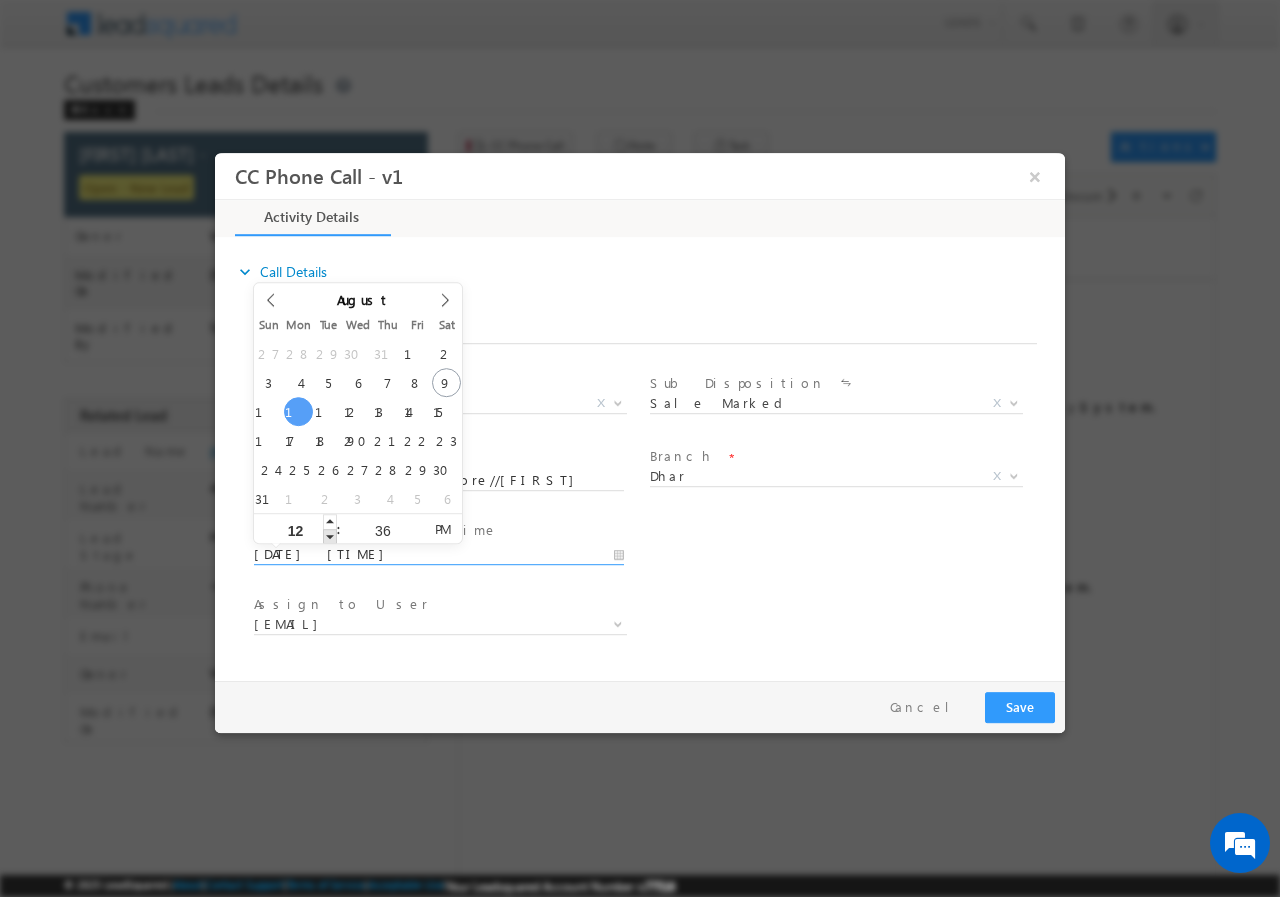 click at bounding box center [330, 535] 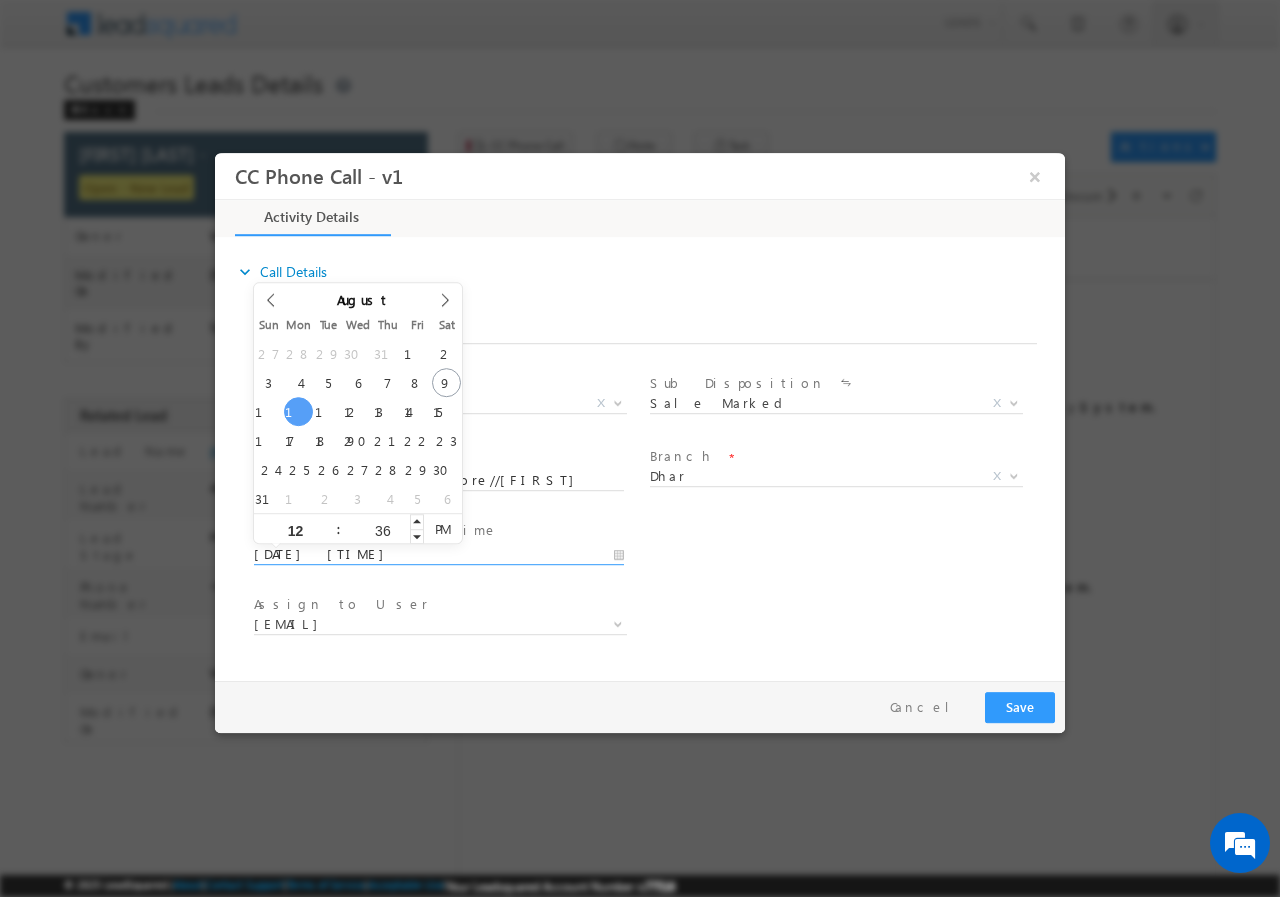 click on "36" at bounding box center (382, 529) 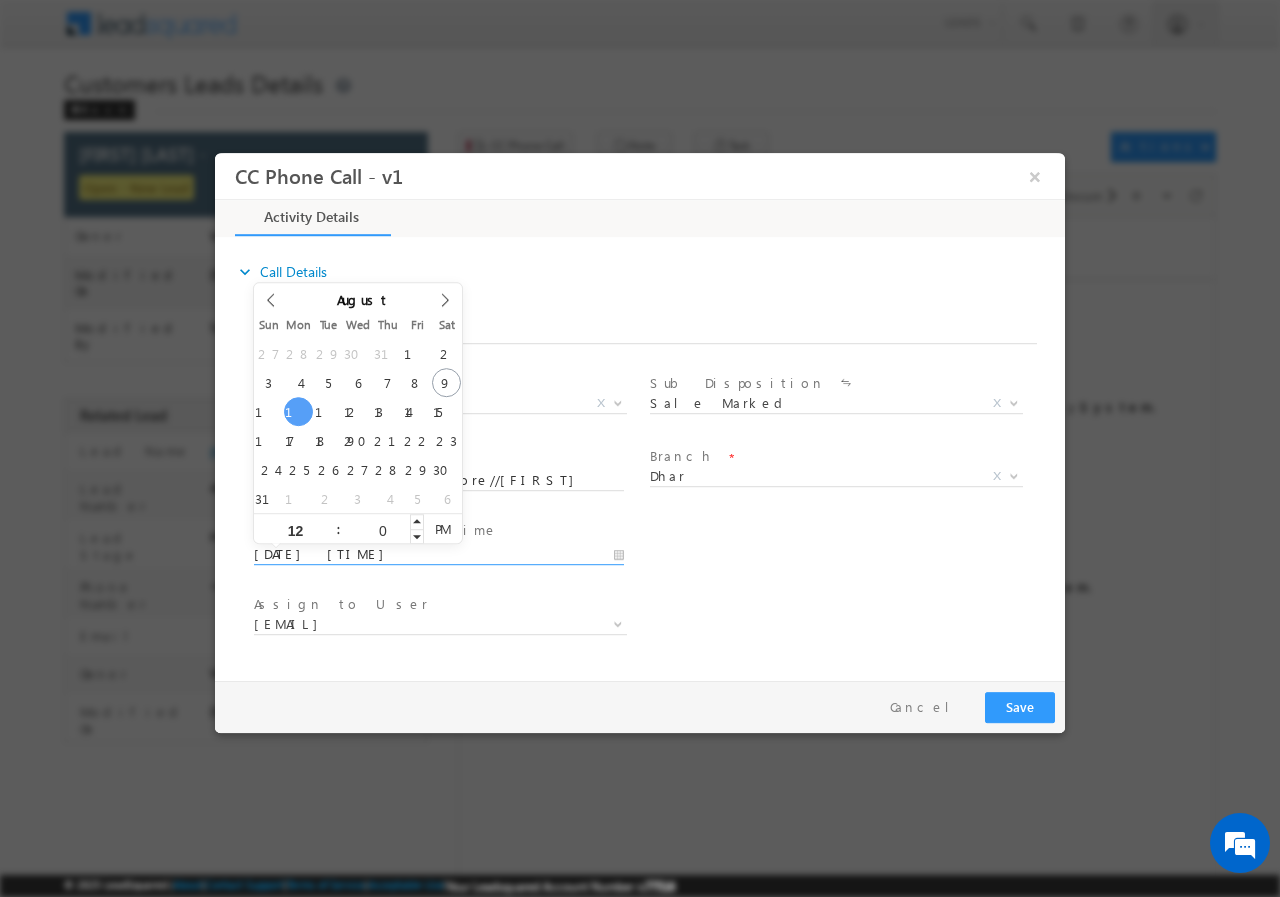 type on "00" 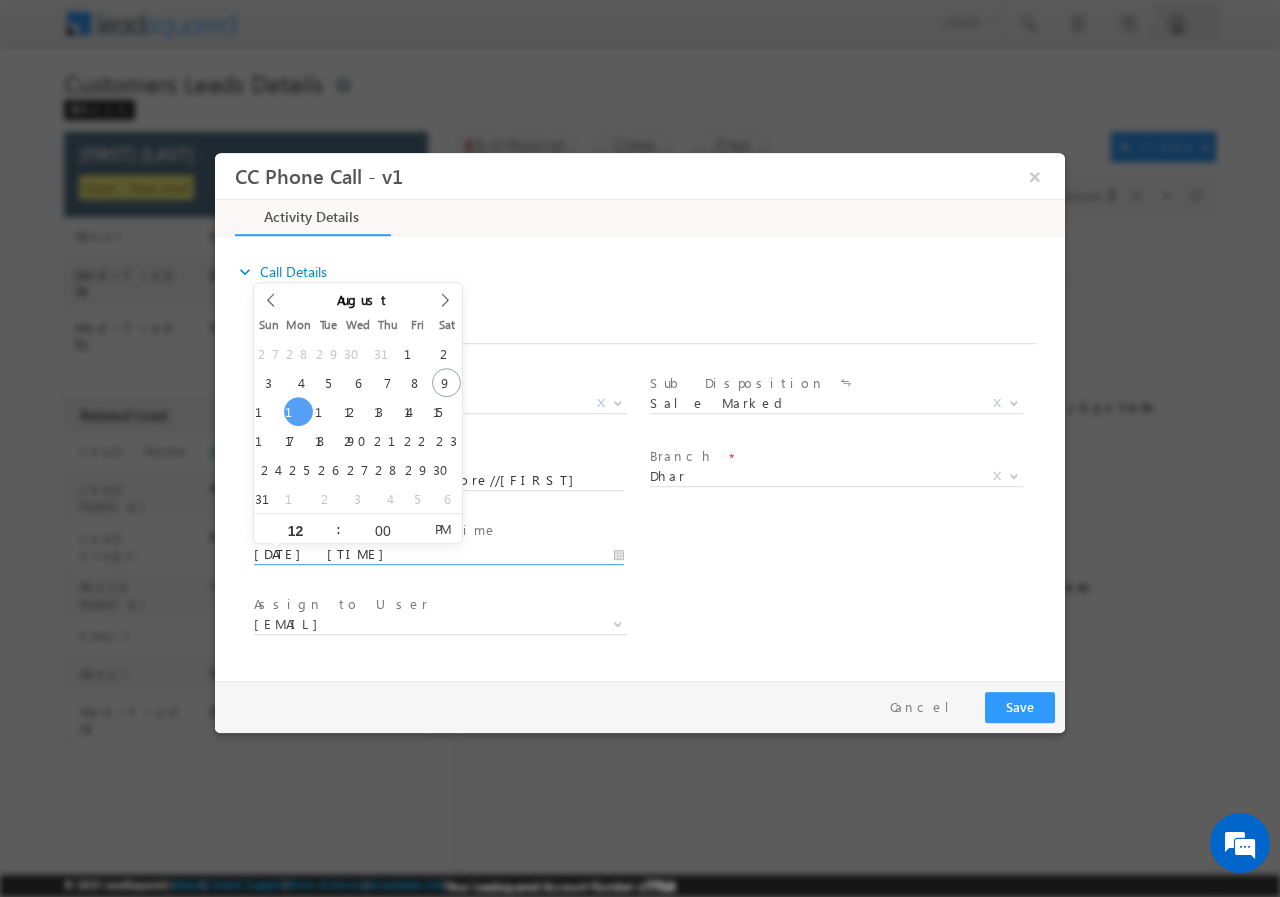 type on "[DATE] [TIME]" 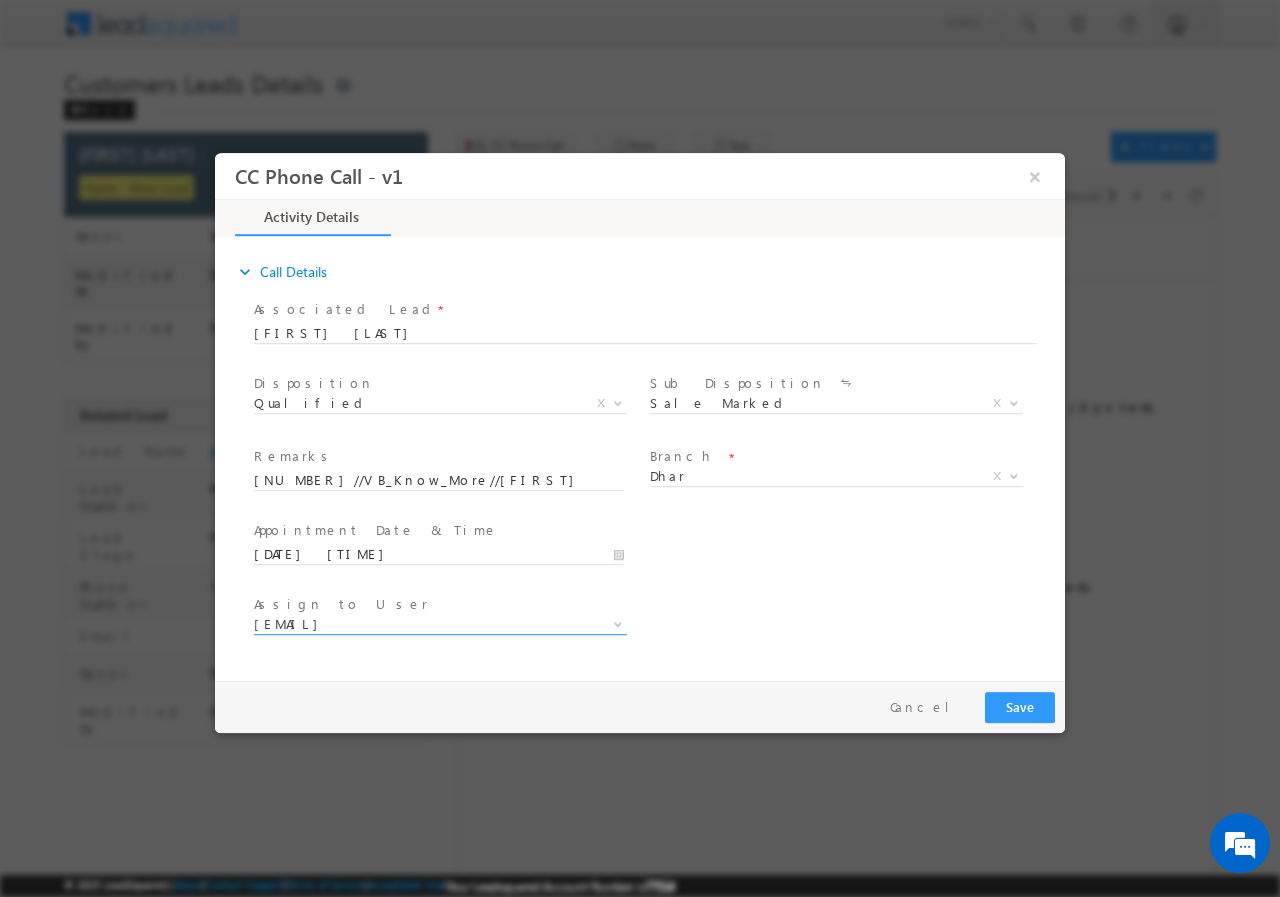 click on "[EMAIL]" at bounding box center (416, 623) 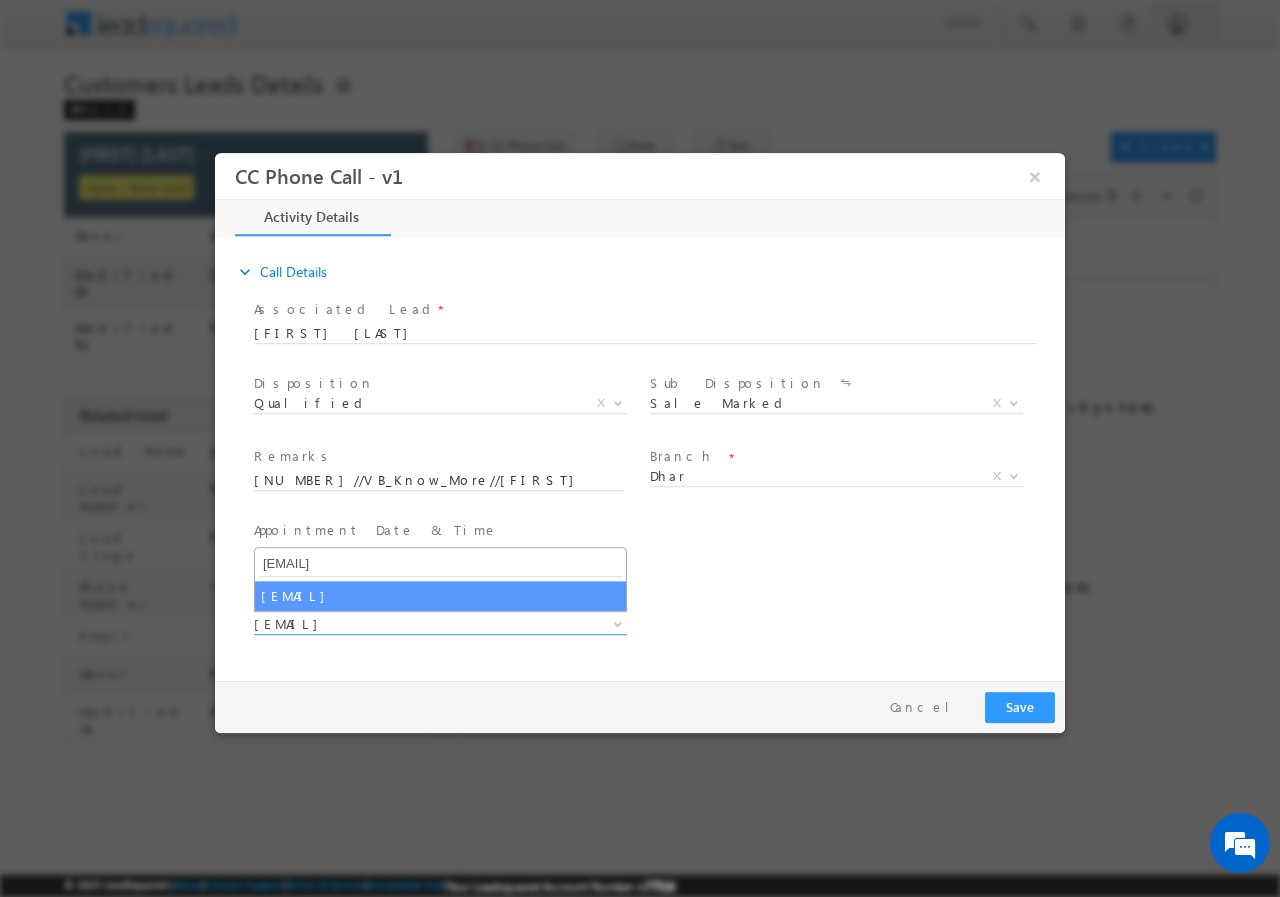 type on "[EMAIL]" 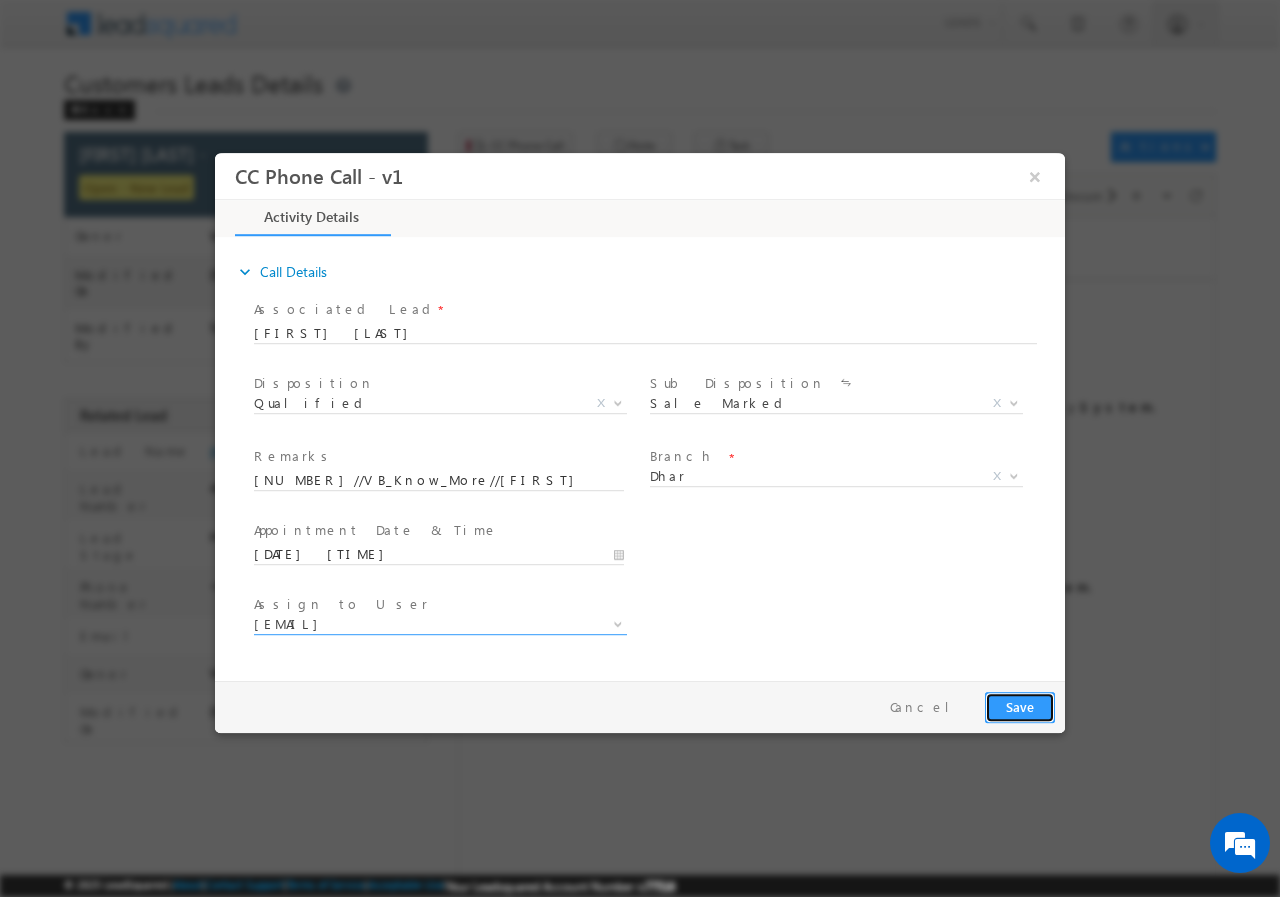 click on "Save" at bounding box center [1020, 706] 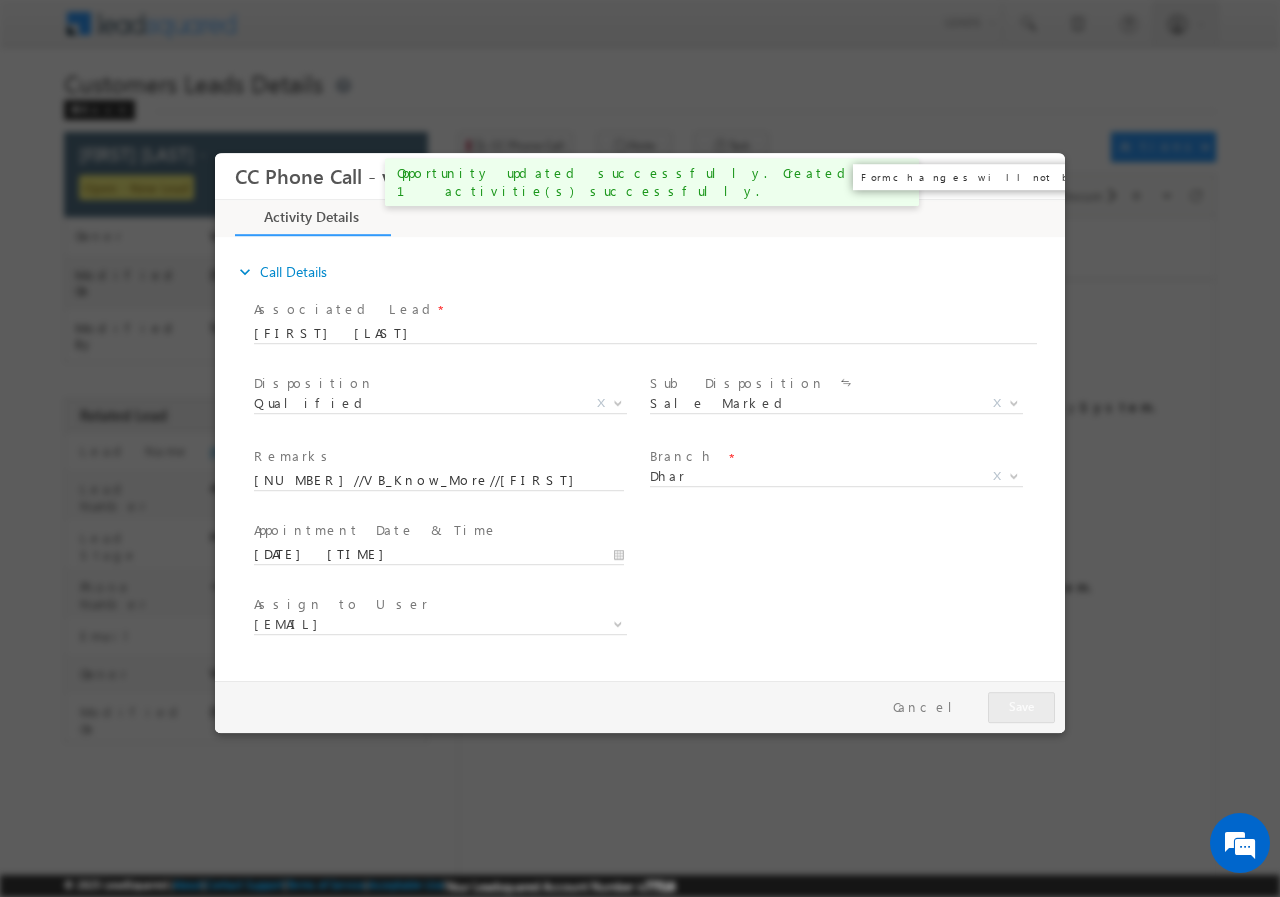 click on "×" at bounding box center [1035, 175] 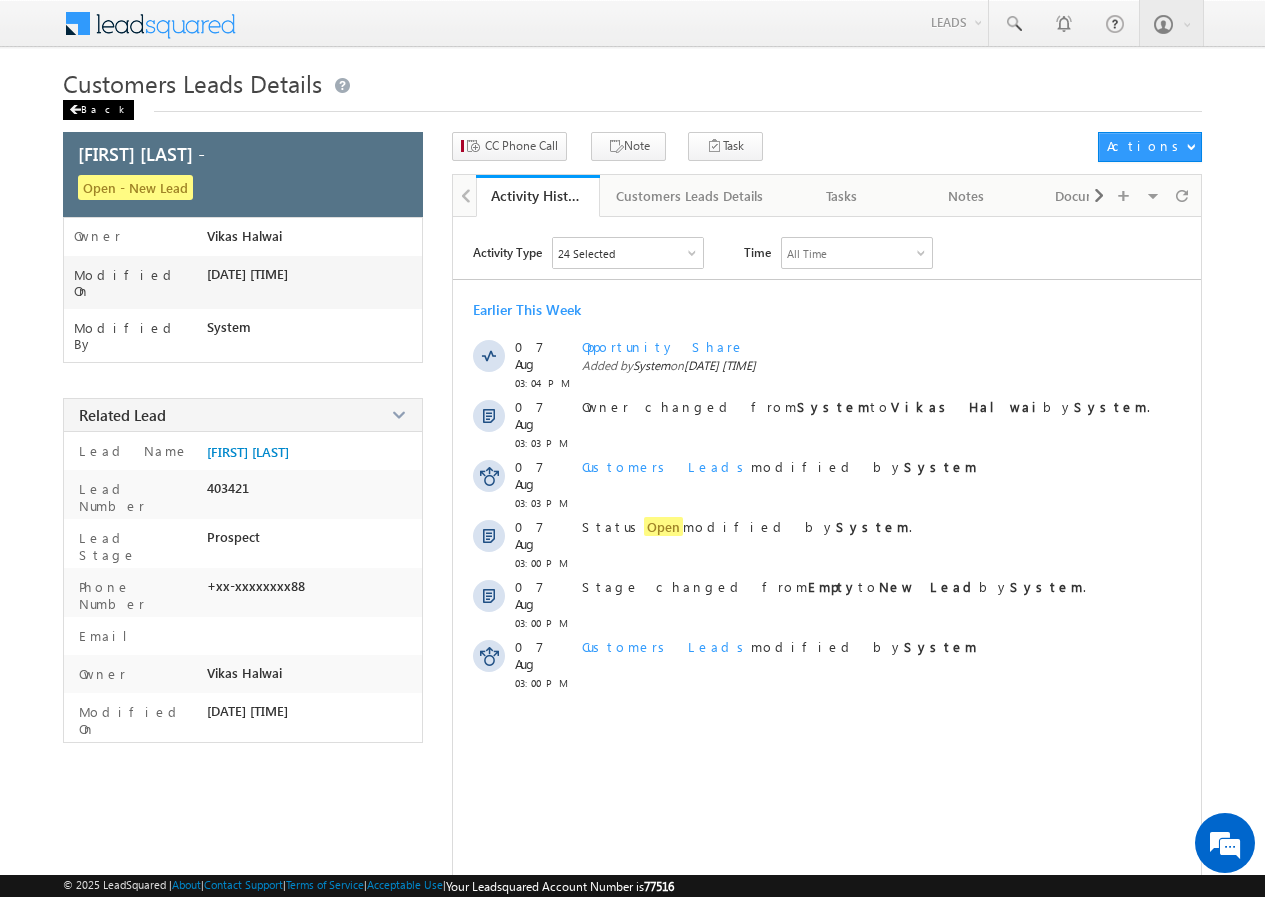 click on "Back" at bounding box center [98, 110] 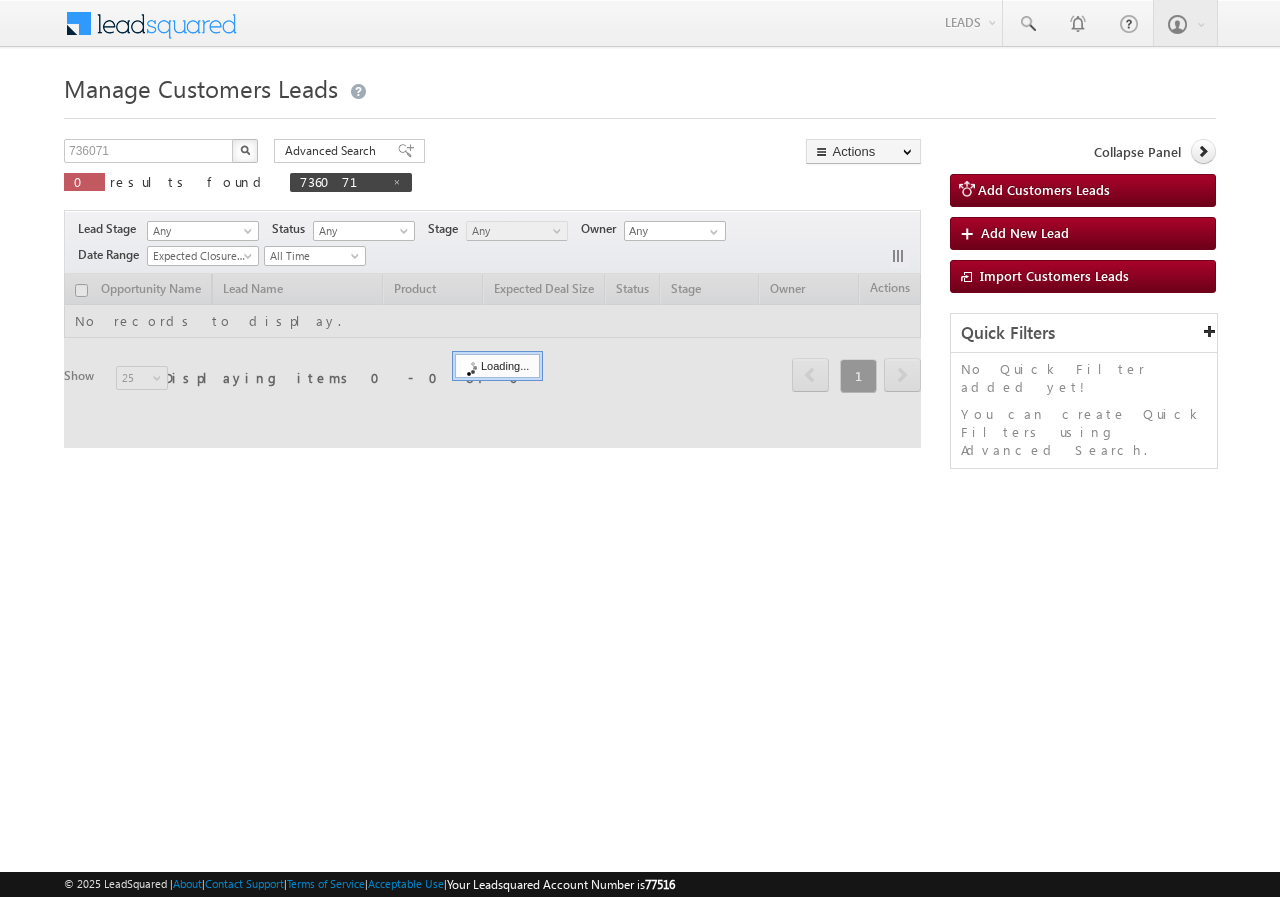 scroll, scrollTop: 0, scrollLeft: 0, axis: both 